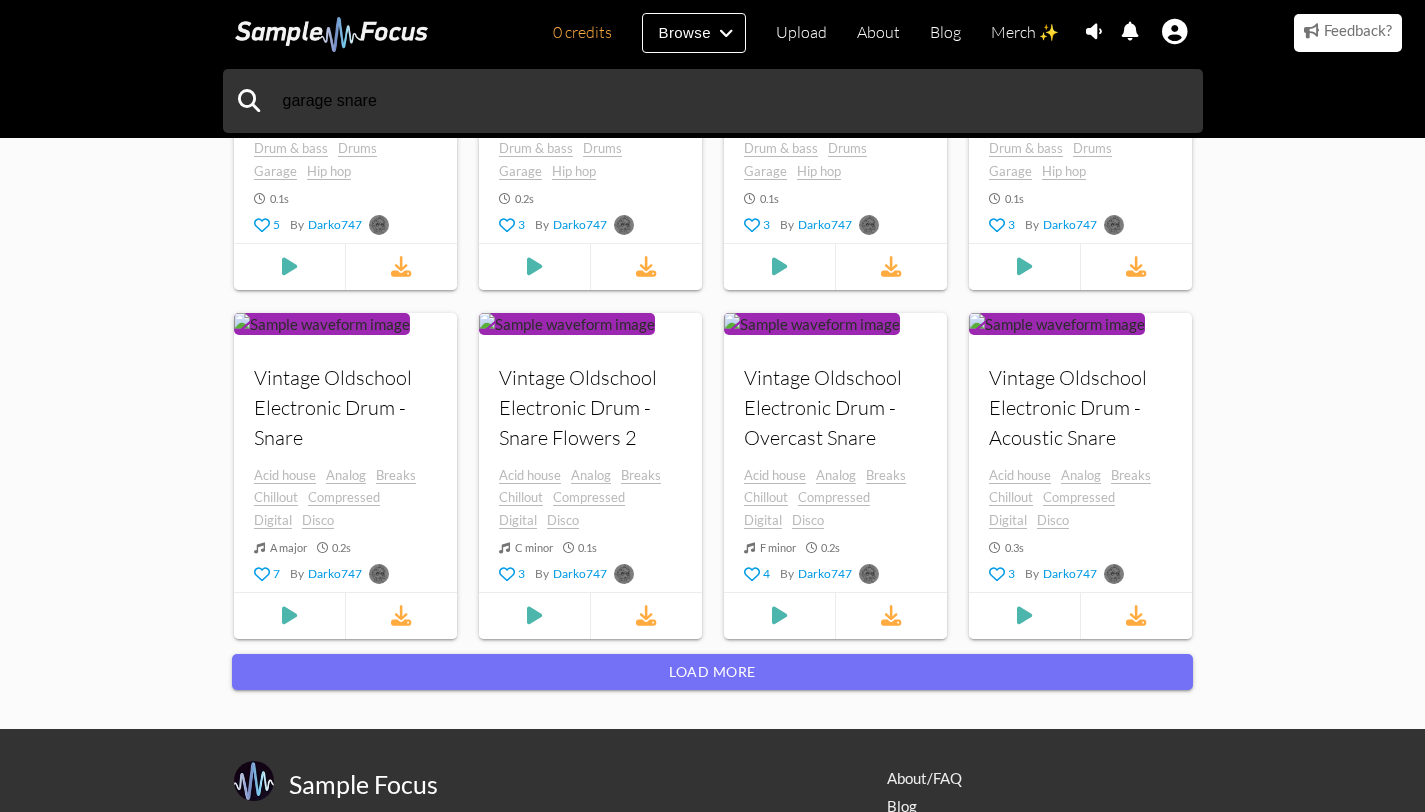 scroll, scrollTop: 1592, scrollLeft: 0, axis: vertical 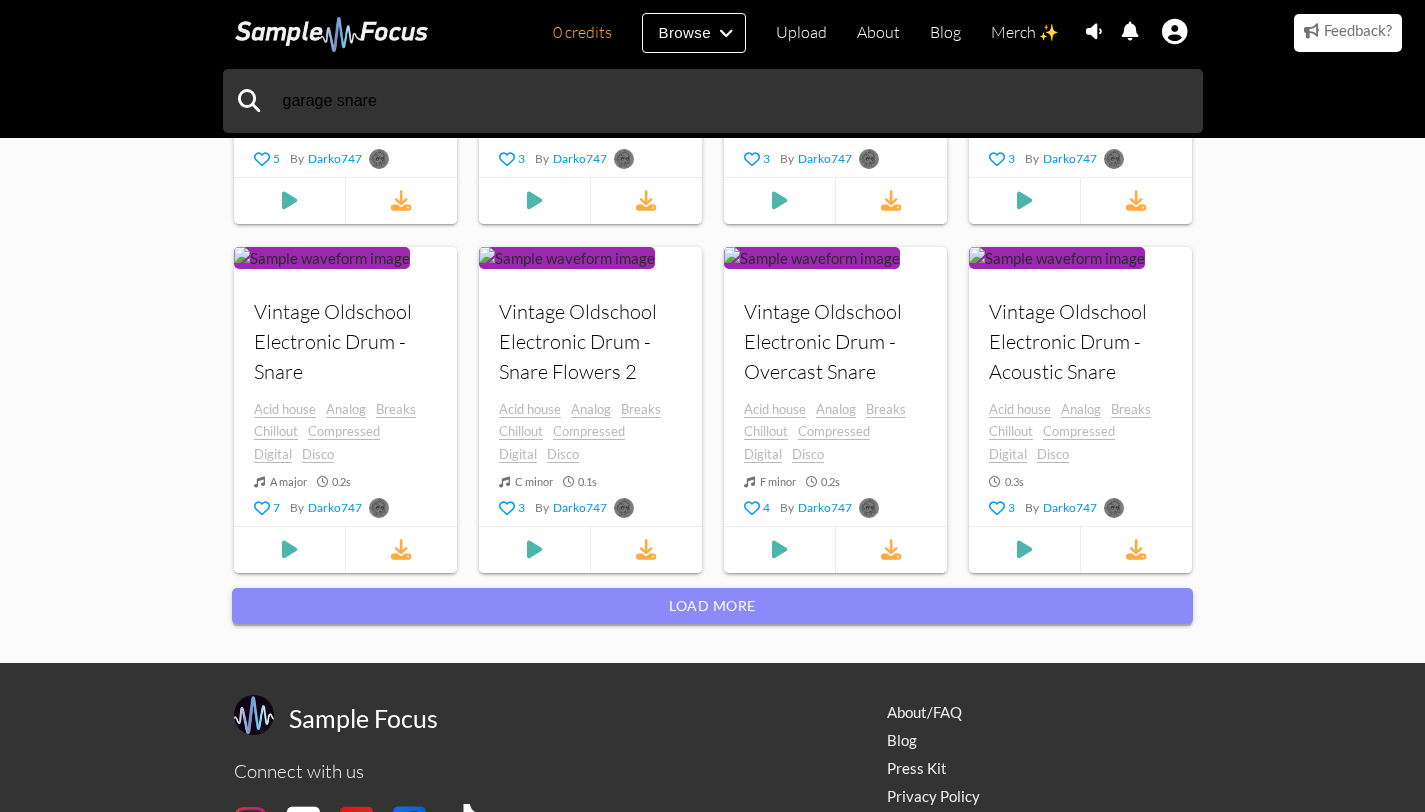 click on "Load more" at bounding box center (712, 606) 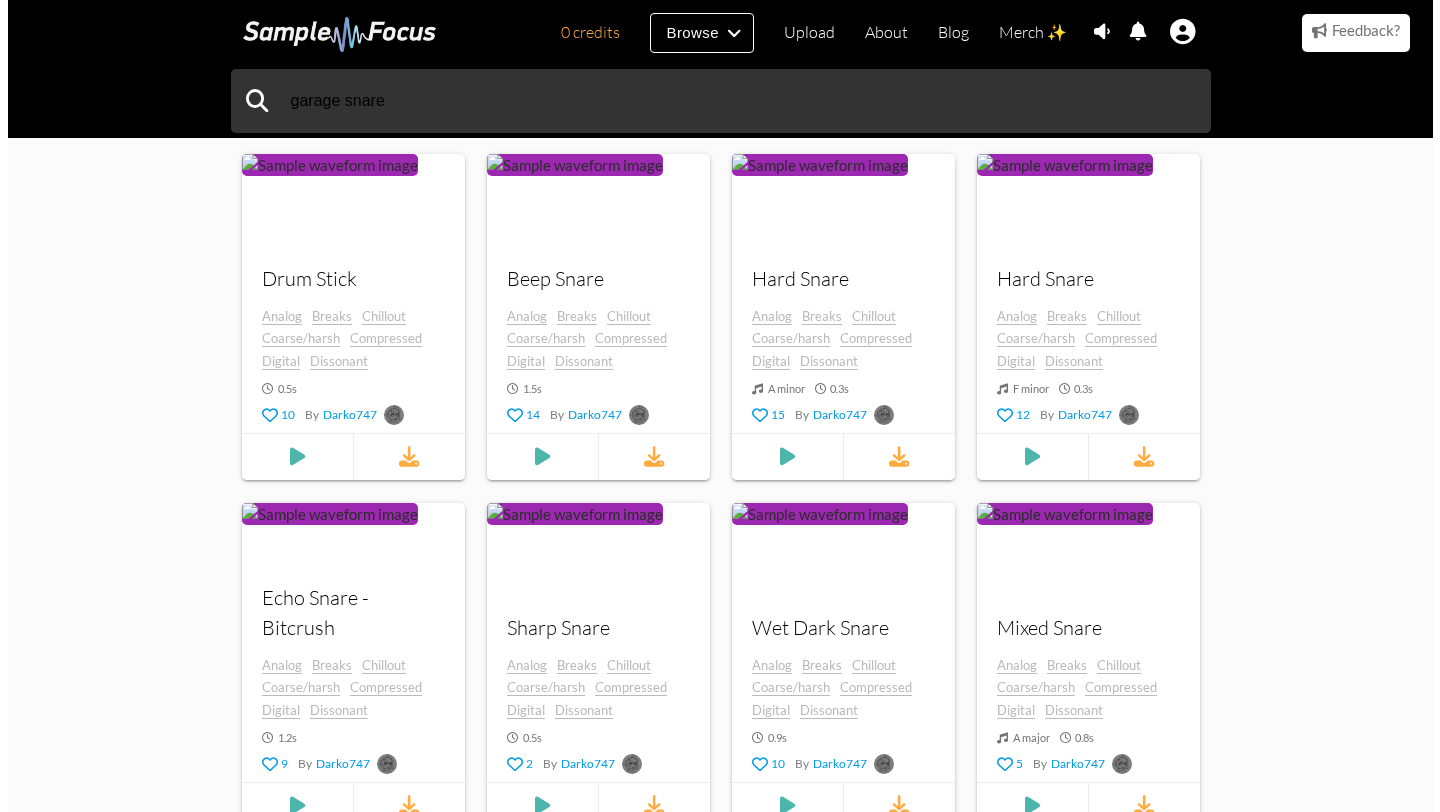 scroll, scrollTop: 0, scrollLeft: 0, axis: both 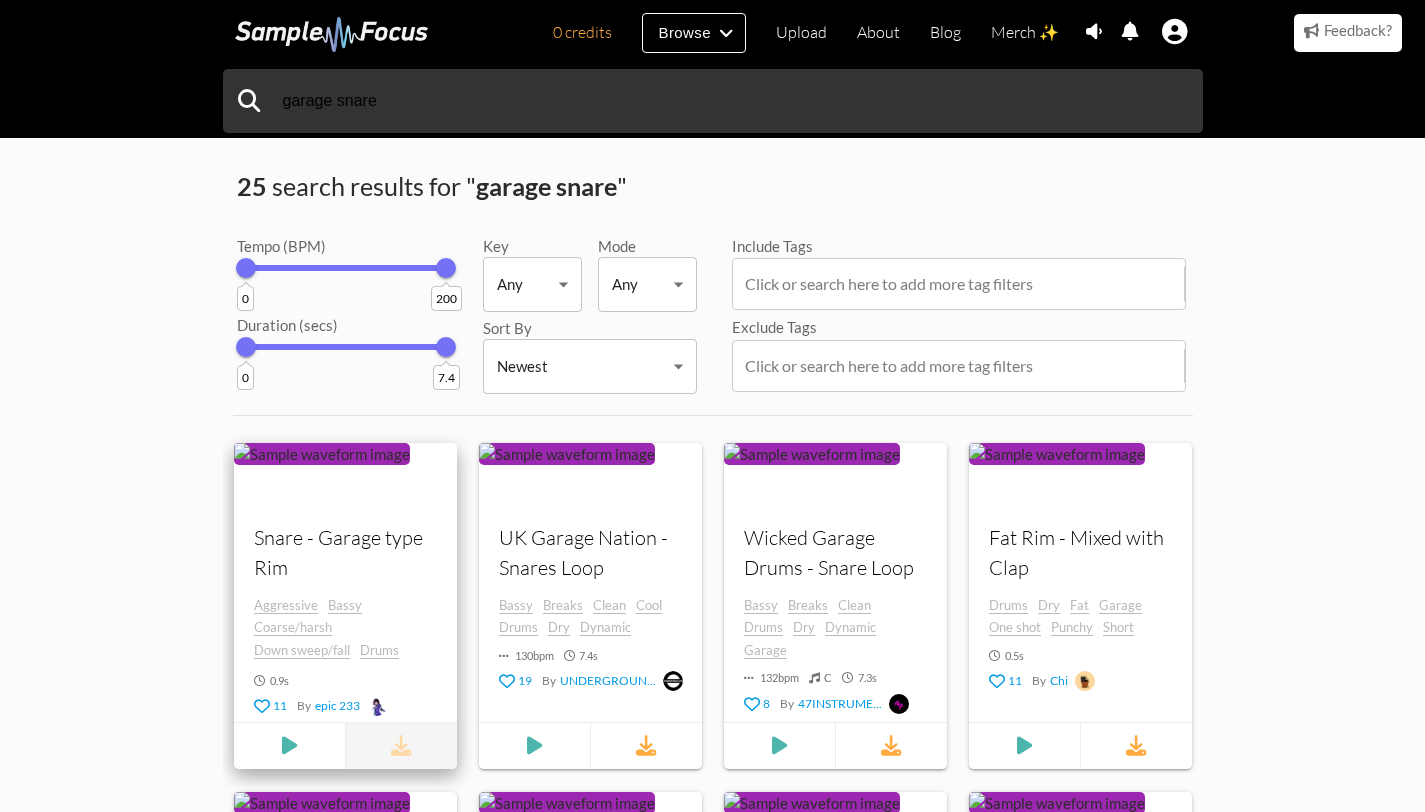 click at bounding box center (400, 745) 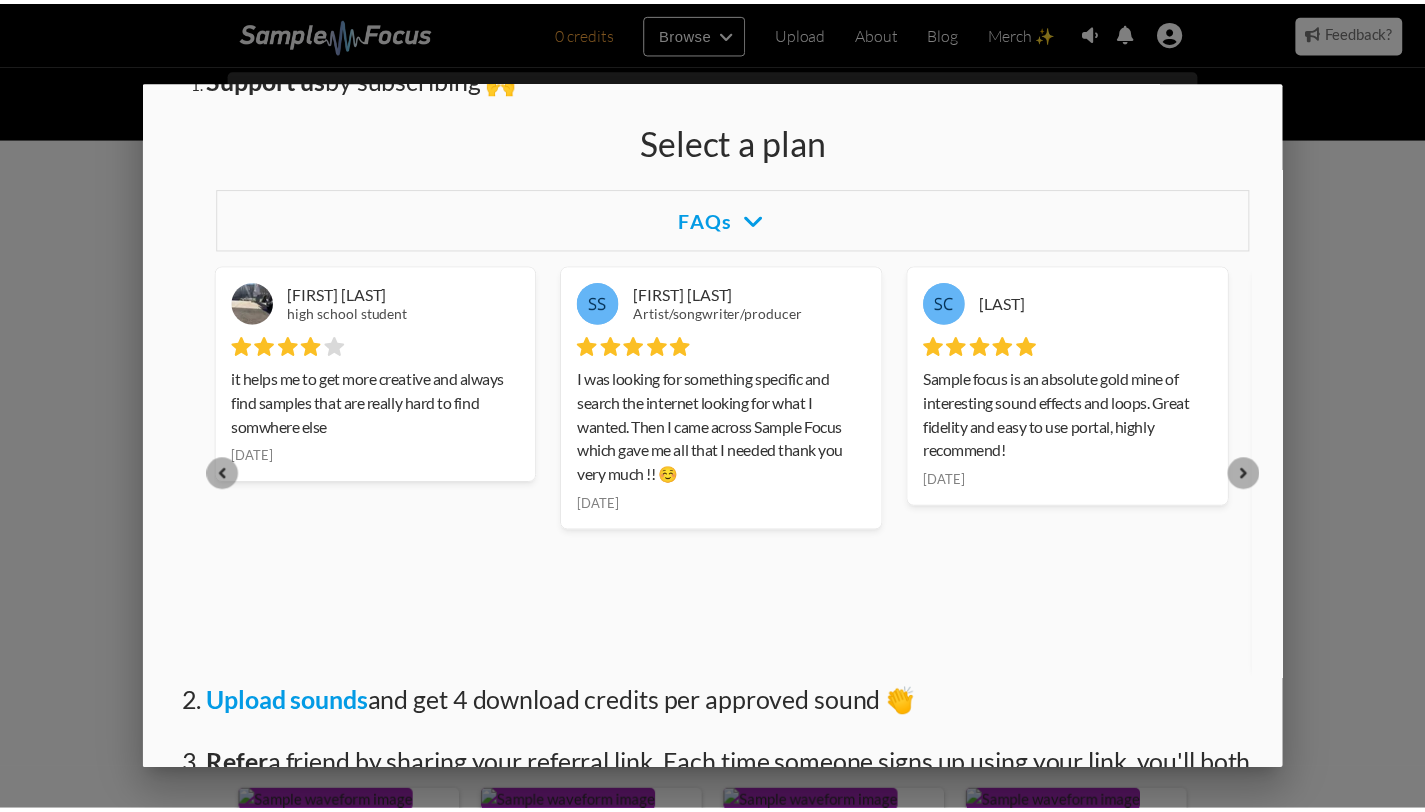 scroll, scrollTop: 0, scrollLeft: 0, axis: both 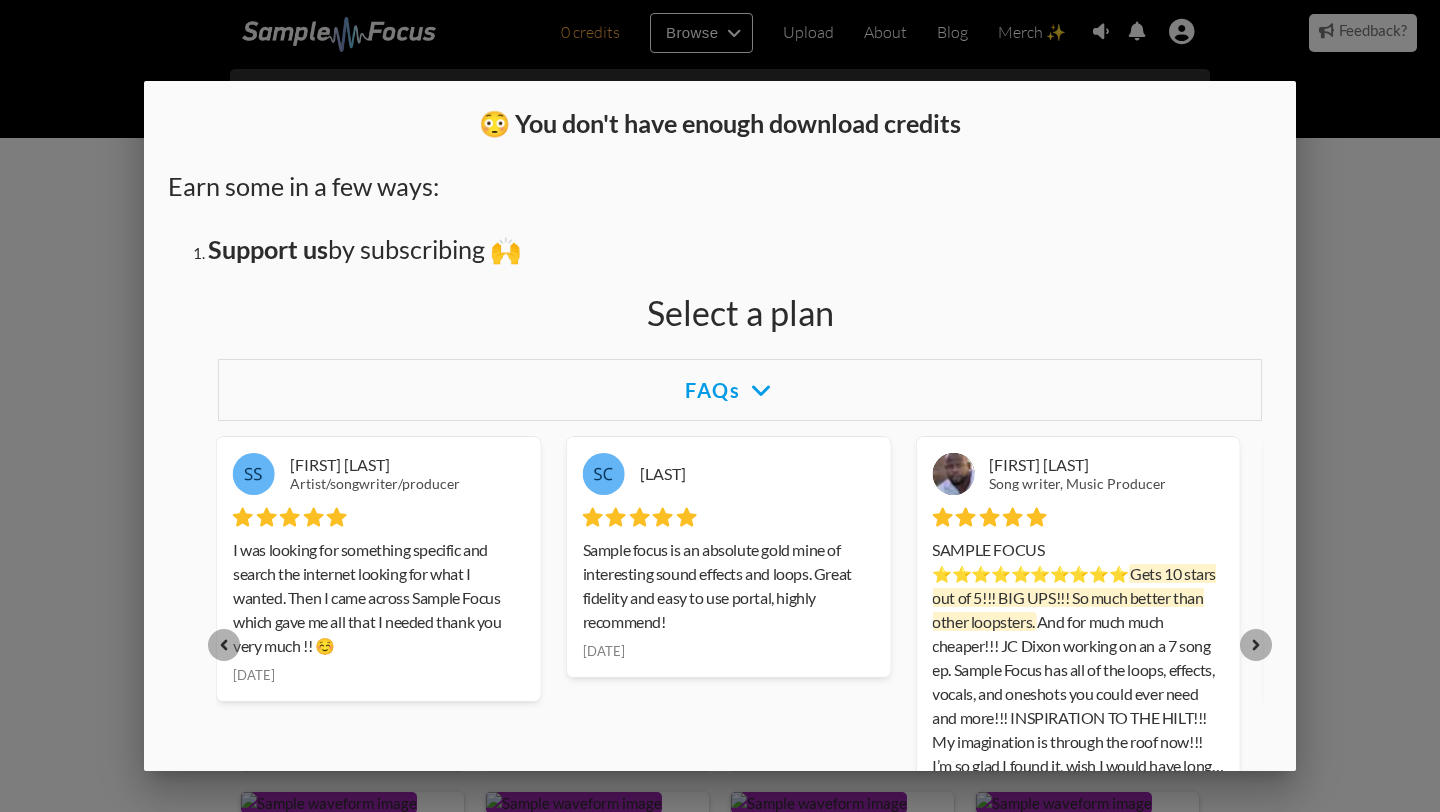 click at bounding box center [720, 304] 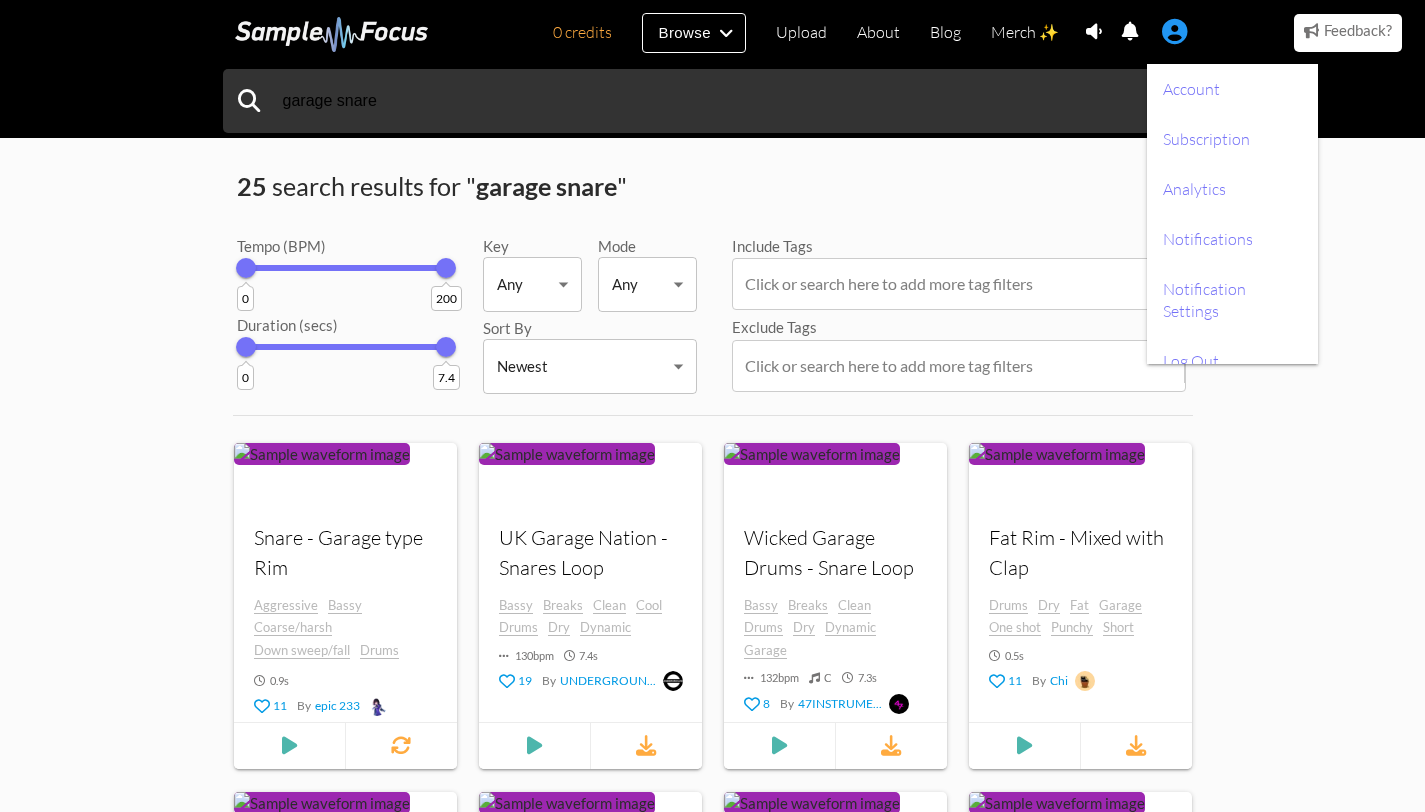 click at bounding box center [1175, 32] 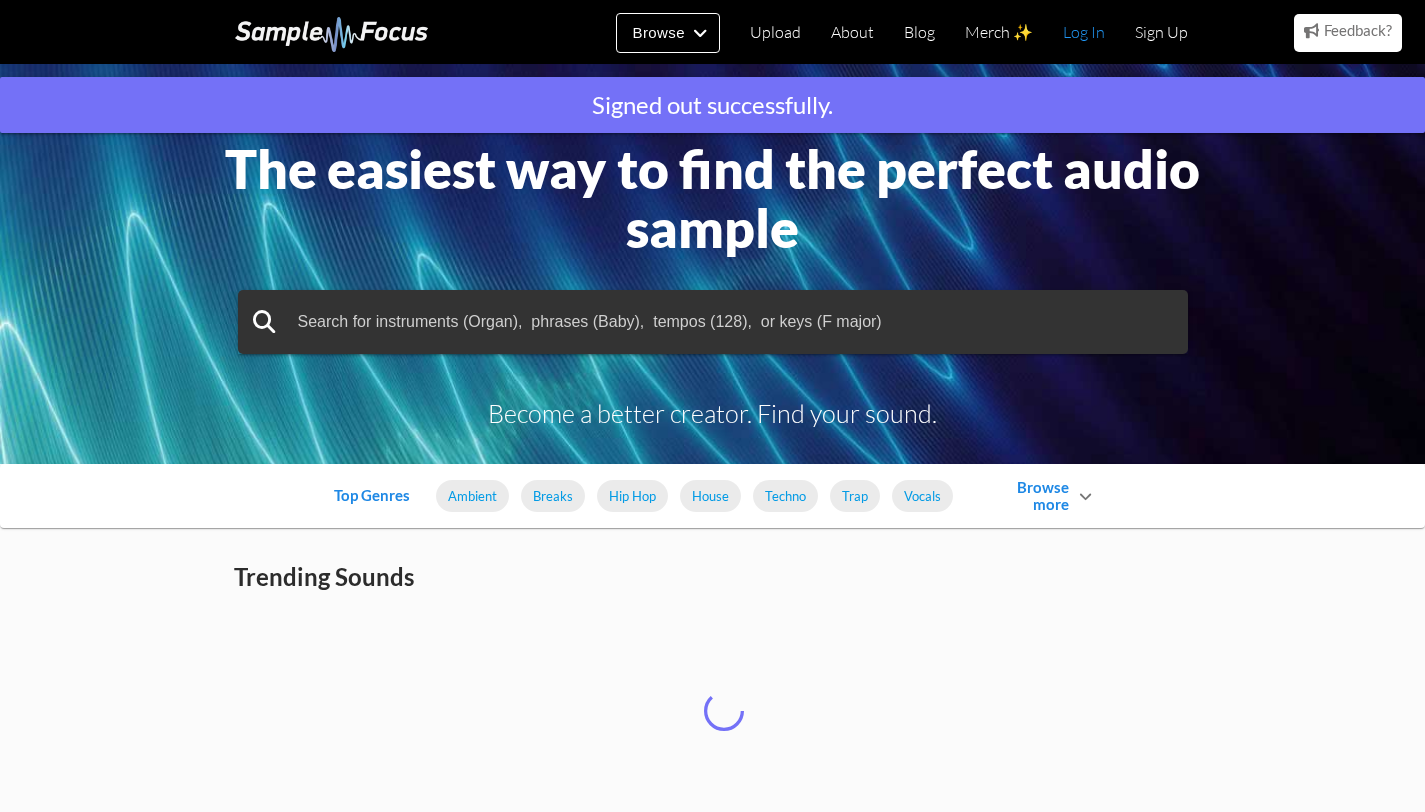 scroll, scrollTop: 0, scrollLeft: 0, axis: both 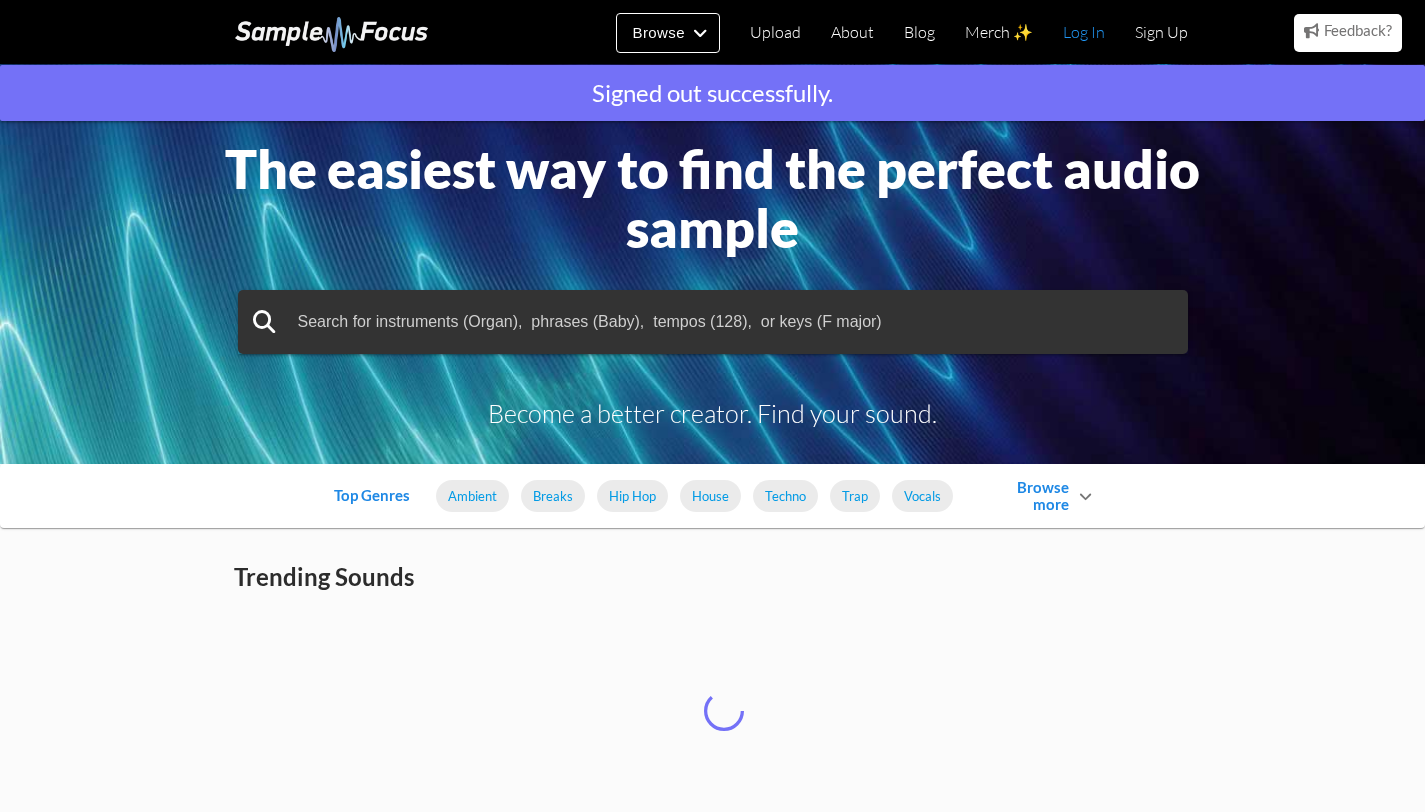 click on "Log In" at bounding box center [1084, 32] 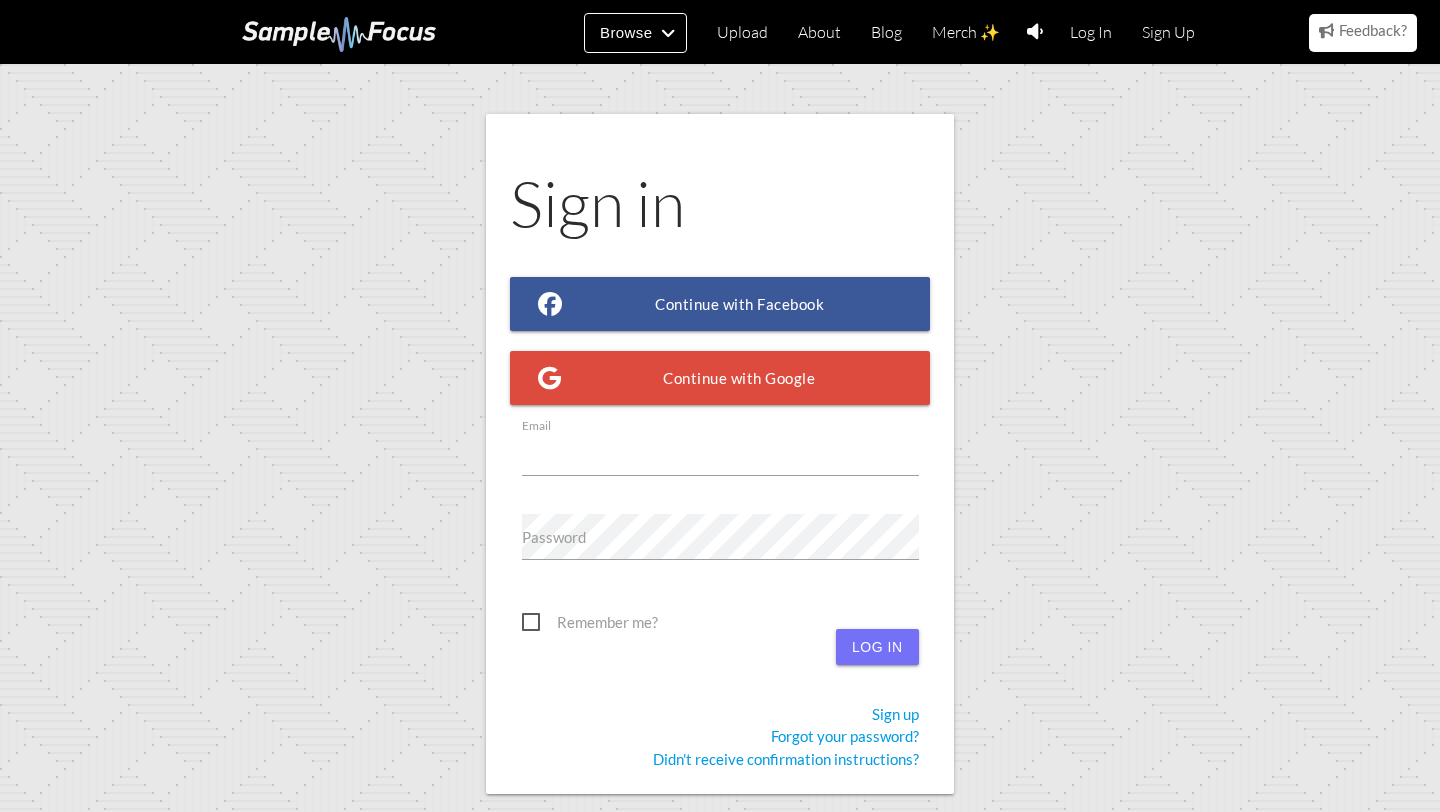 scroll, scrollTop: 0, scrollLeft: 0, axis: both 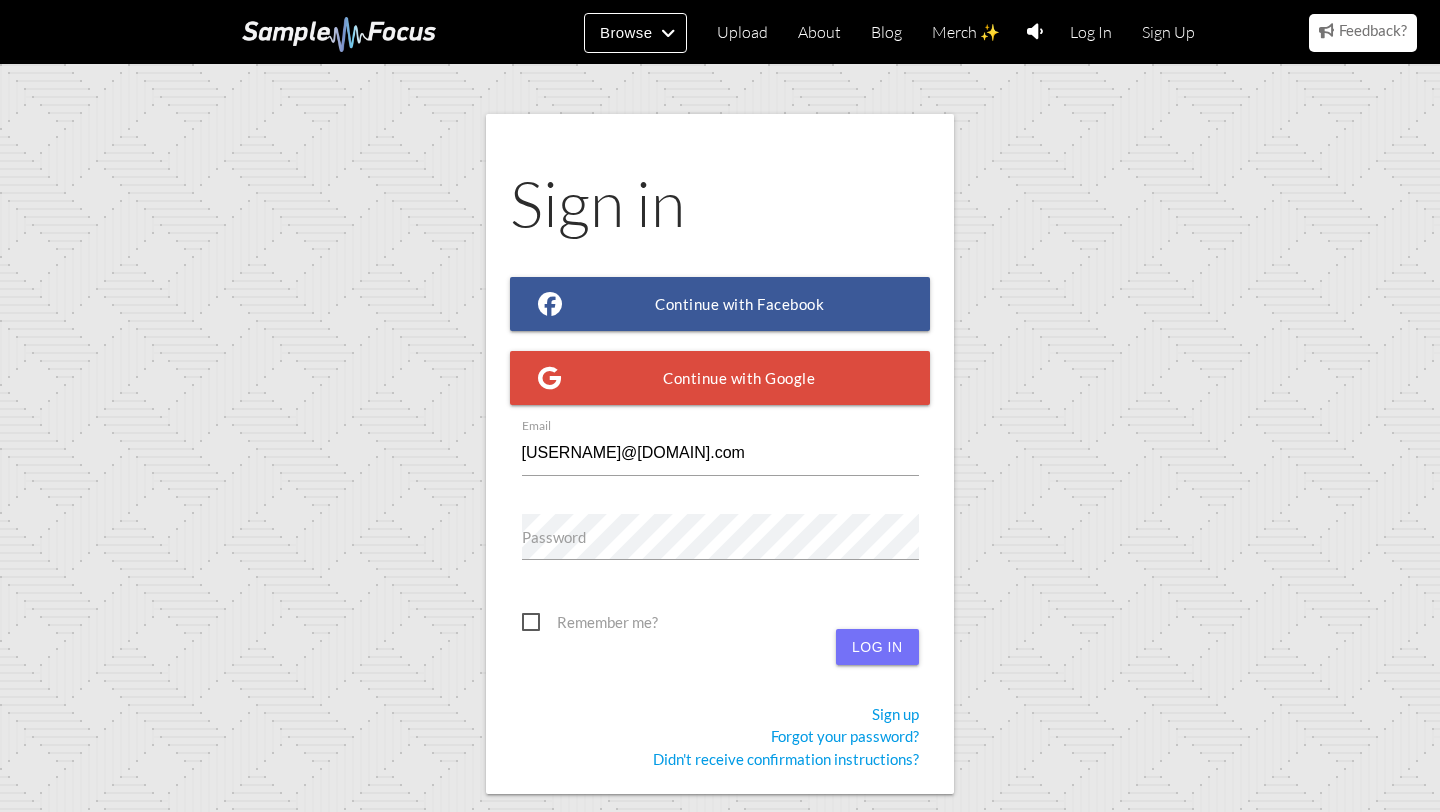 click on "Sign up" at bounding box center [895, 714] 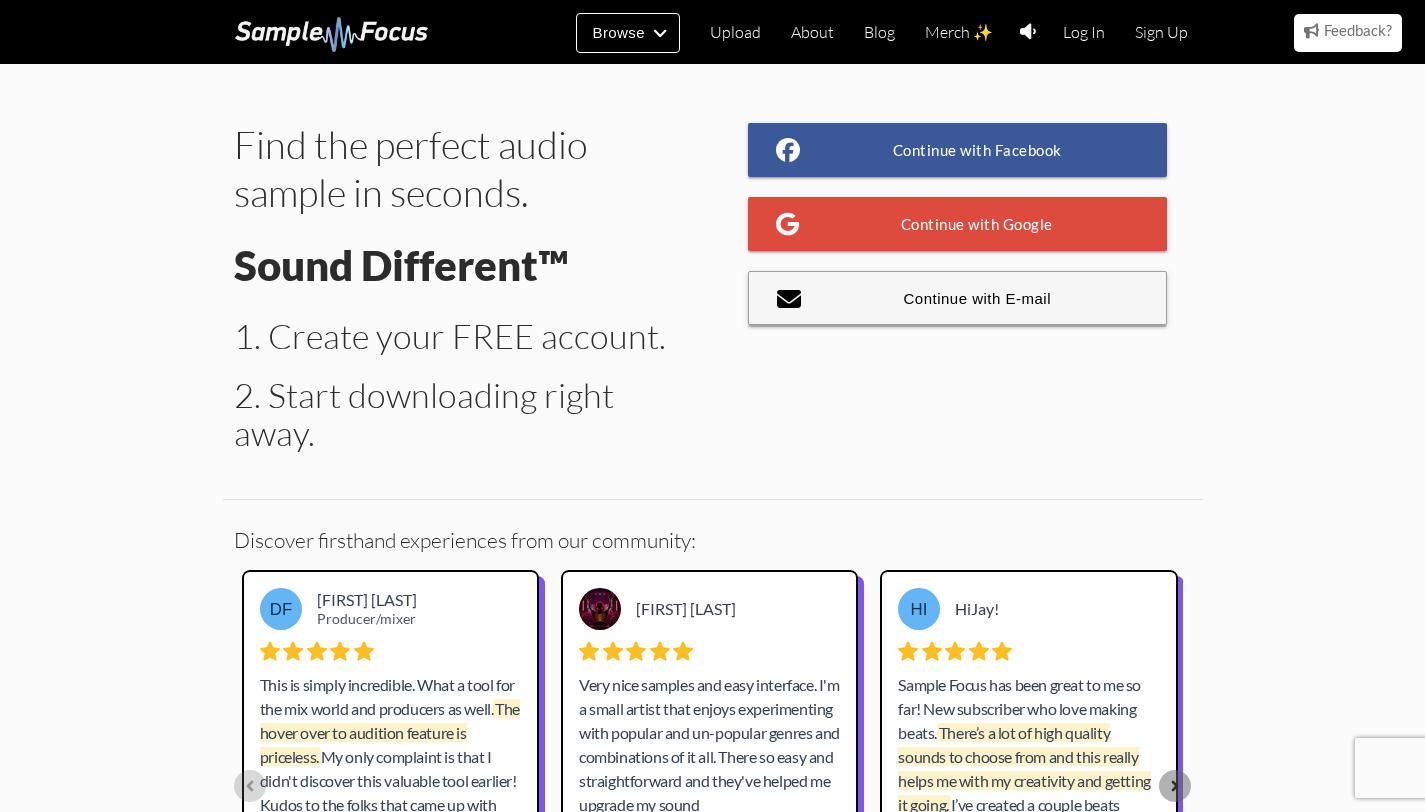 click on "Continue with E-mail" at bounding box center [958, 298] 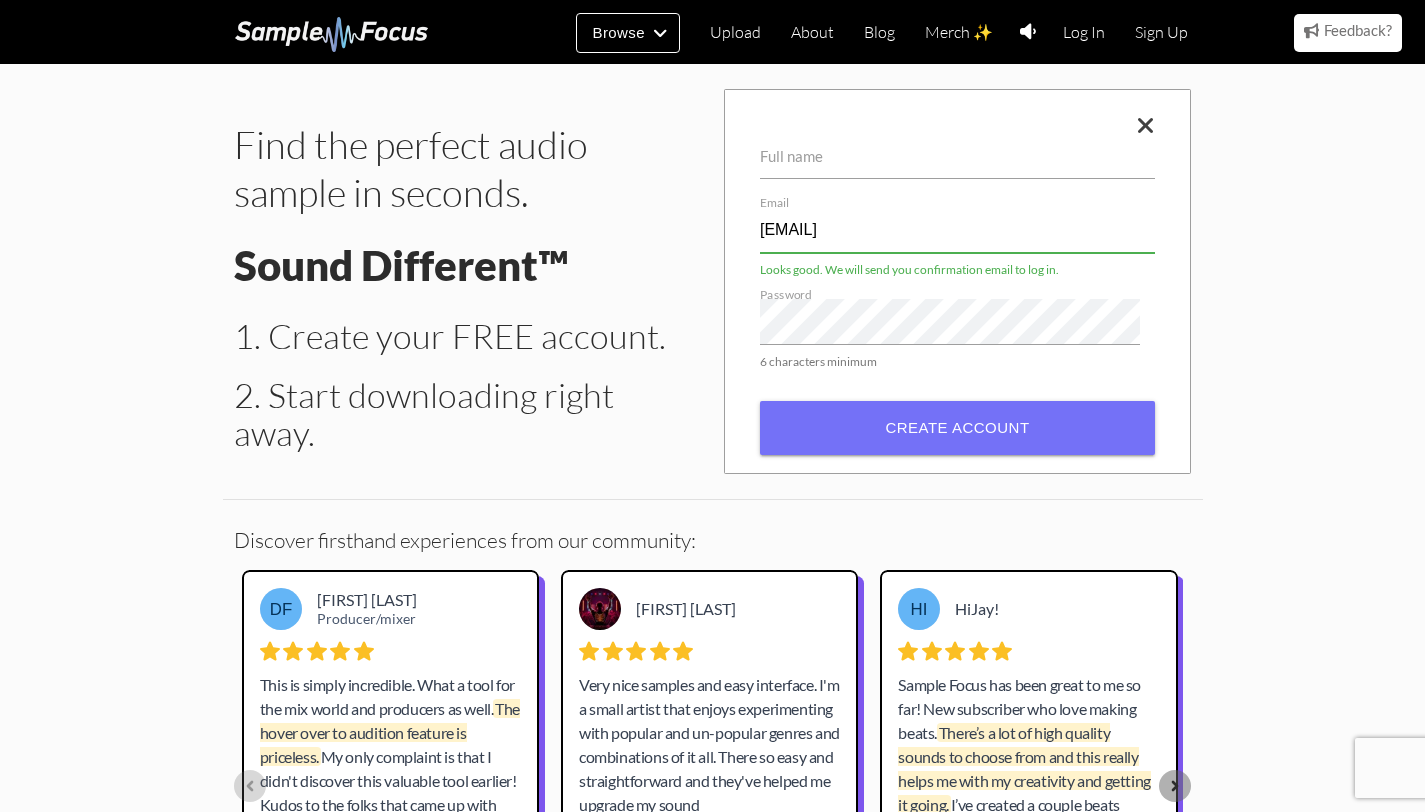 click on "[USERNAME]@[DOMAIN].com" at bounding box center (957, 230) 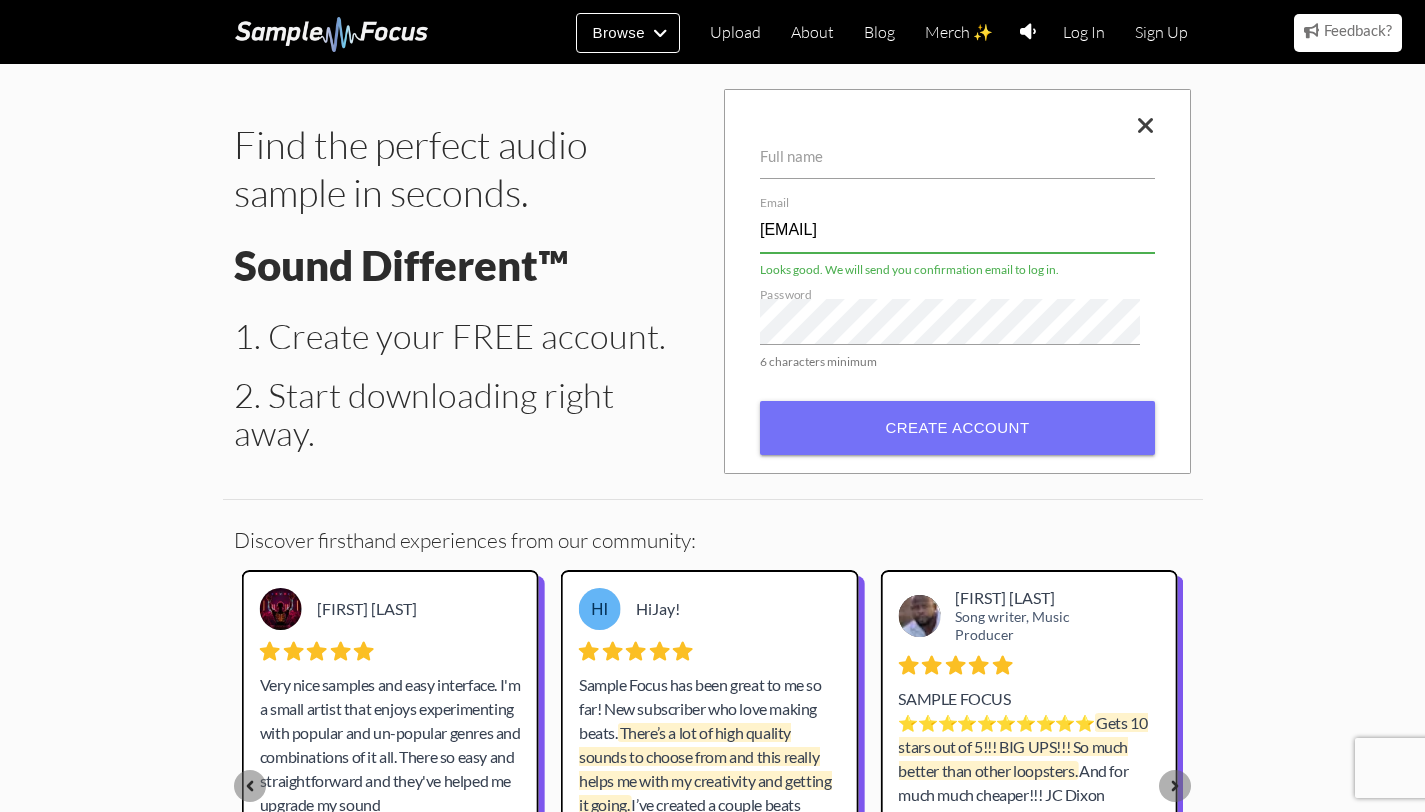 click on "jowyzz@txmial.com" at bounding box center (957, 230) 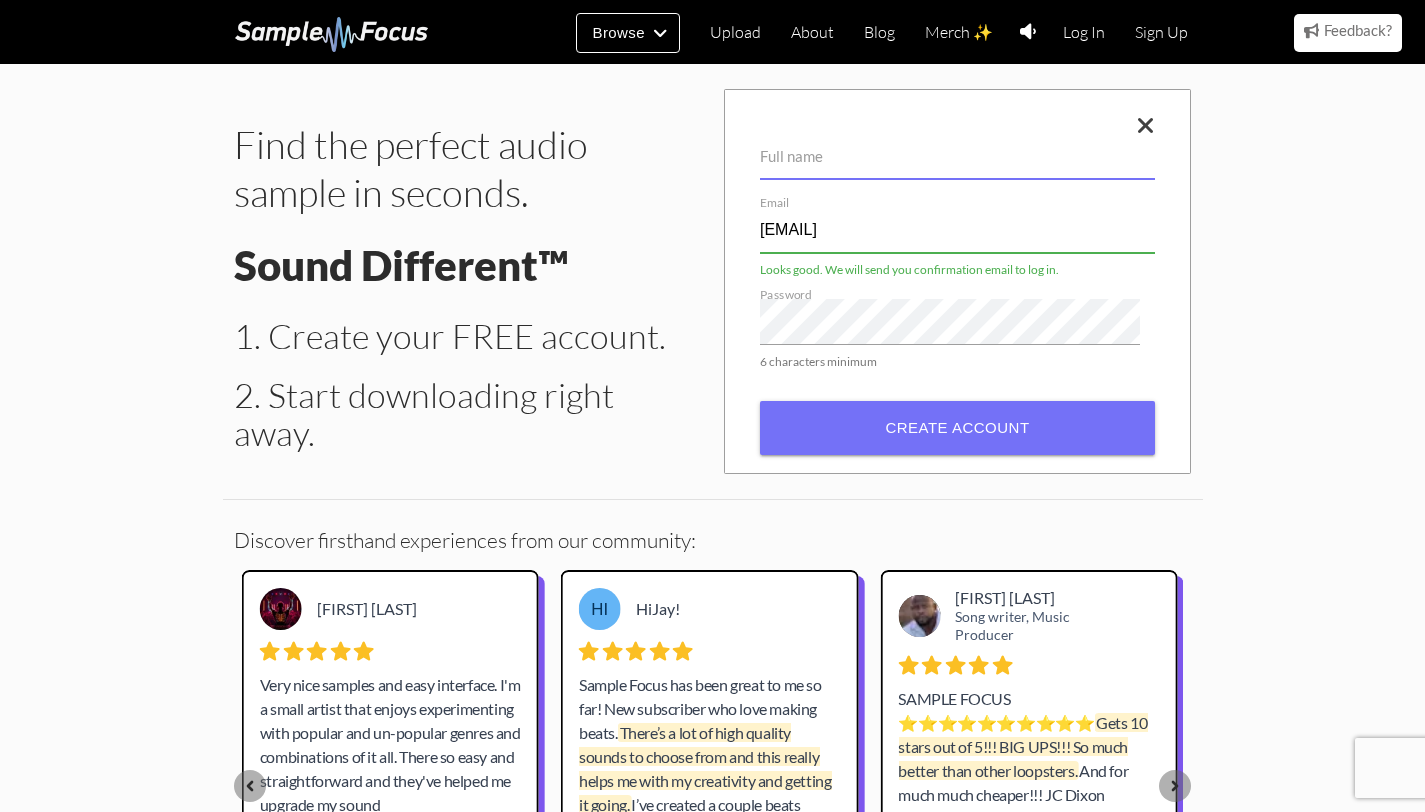 click on "Full name" at bounding box center (957, 156) 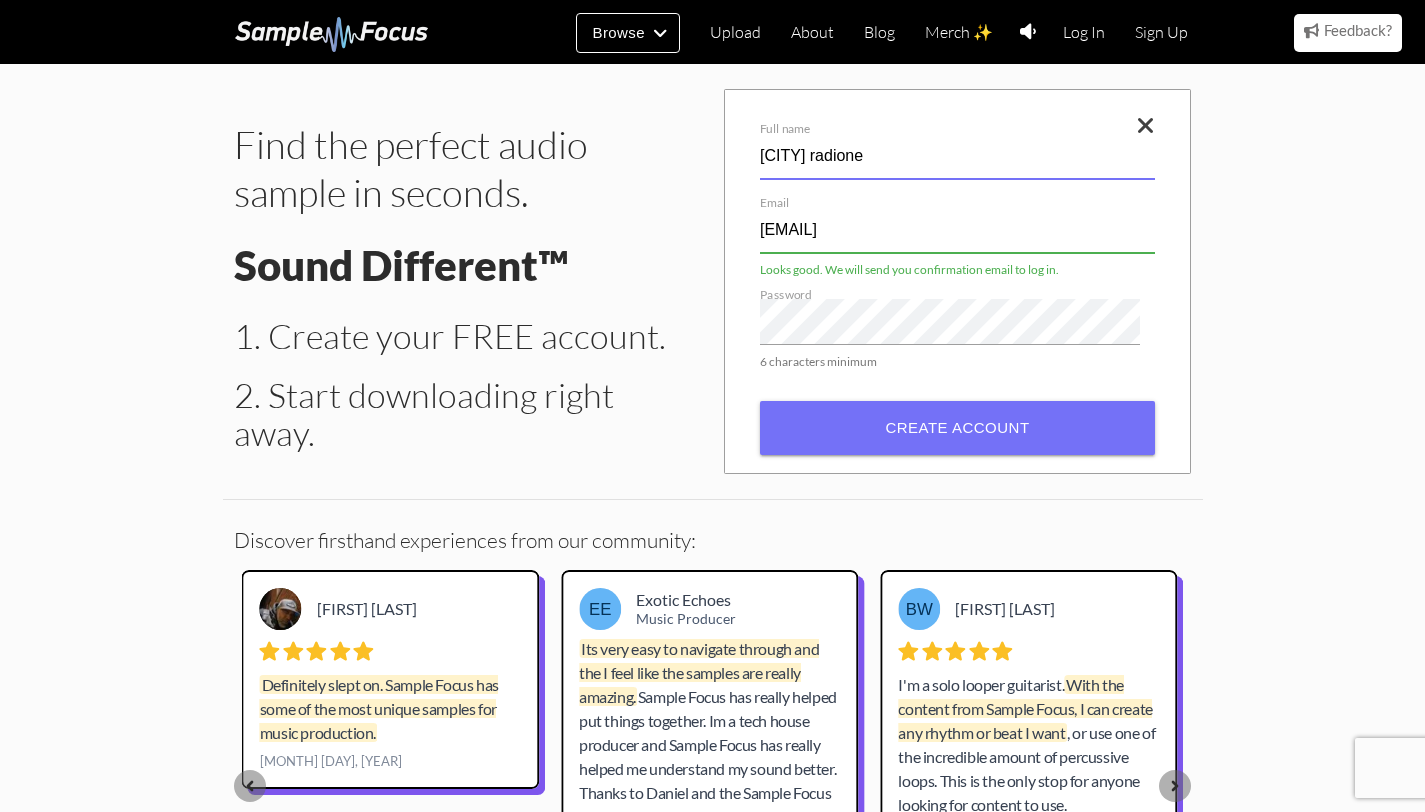 click on "alta radione" at bounding box center [957, 156] 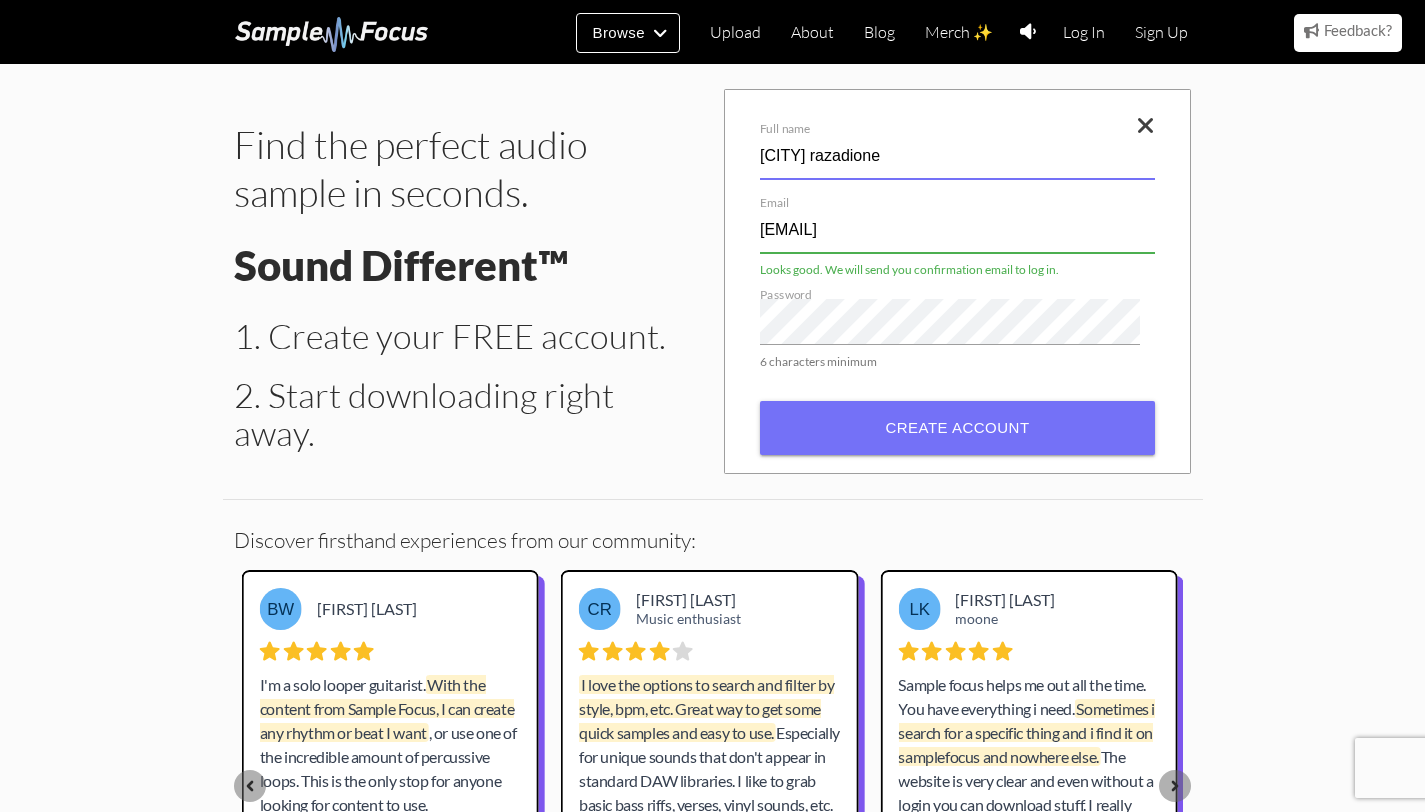 type on "alta razadione" 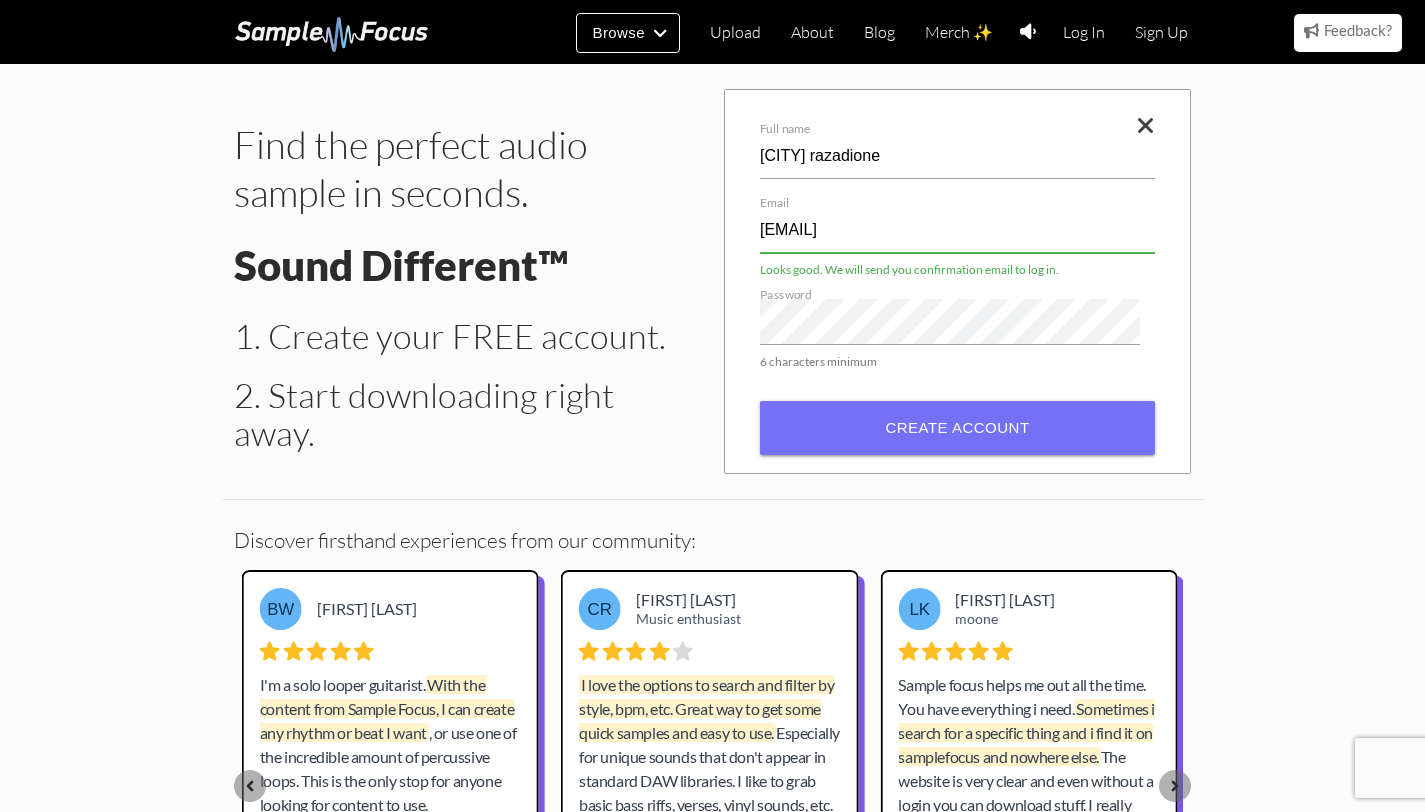 click on "6 characters minimum" at bounding box center [957, 270] 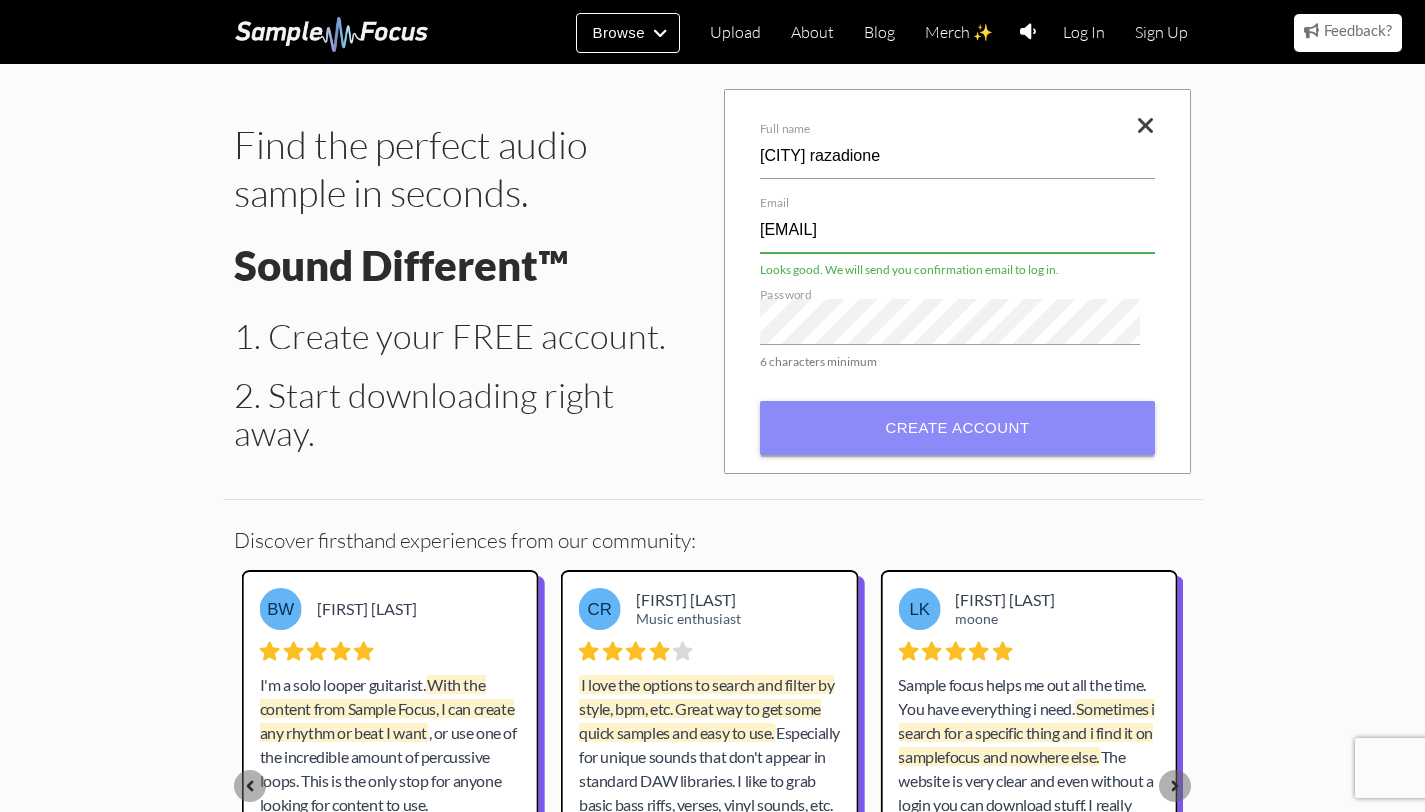 click on "Create account" at bounding box center [957, 428] 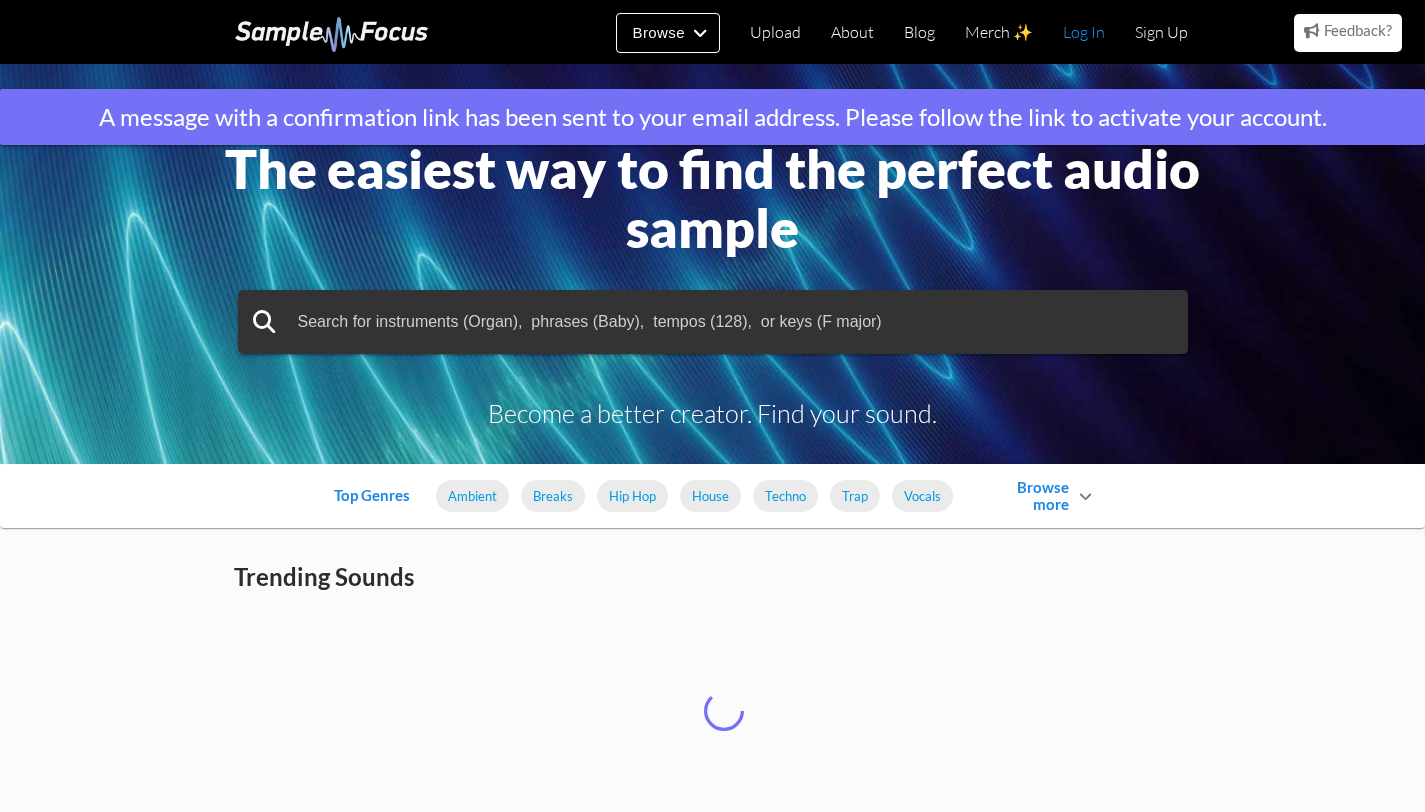 scroll, scrollTop: 0, scrollLeft: 0, axis: both 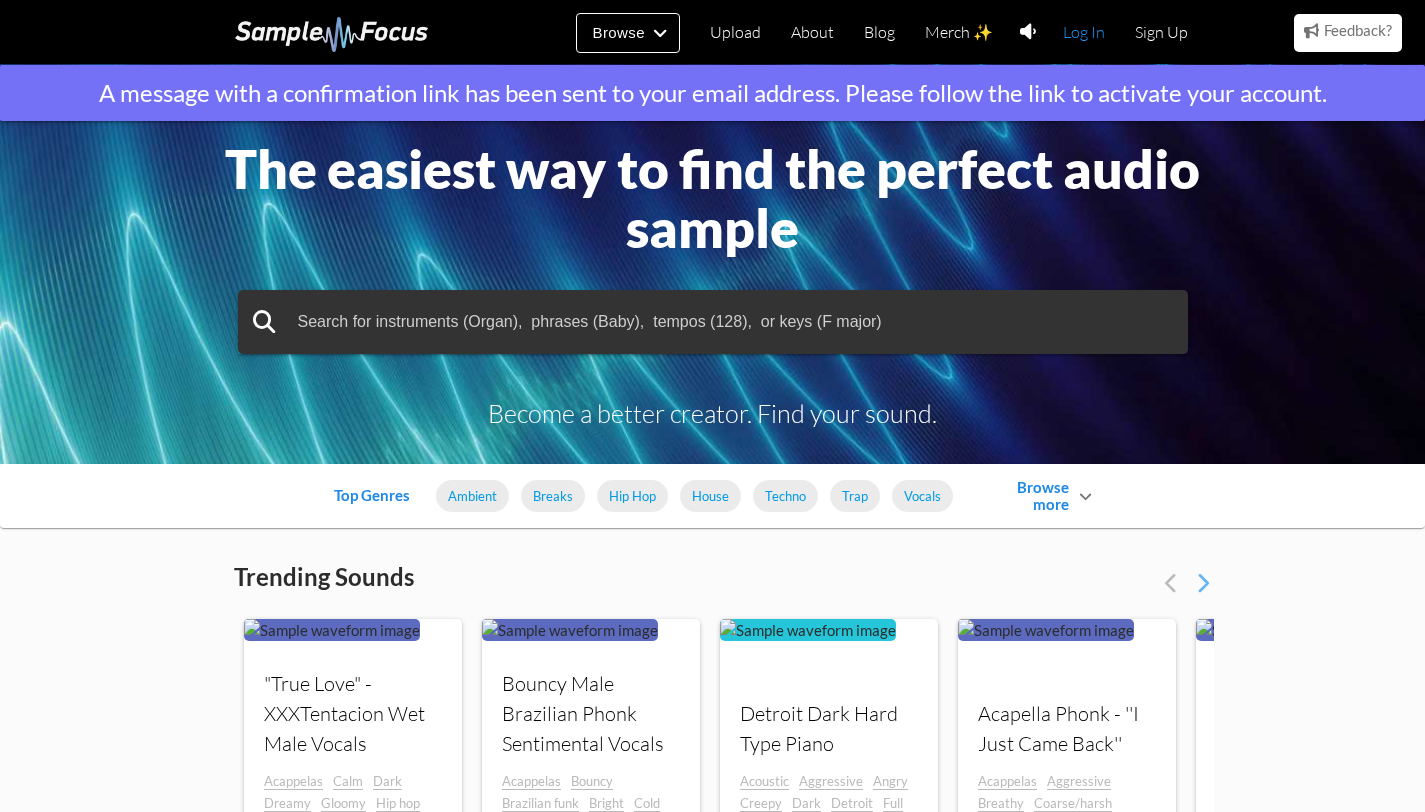 click on "Log In" at bounding box center (1084, 32) 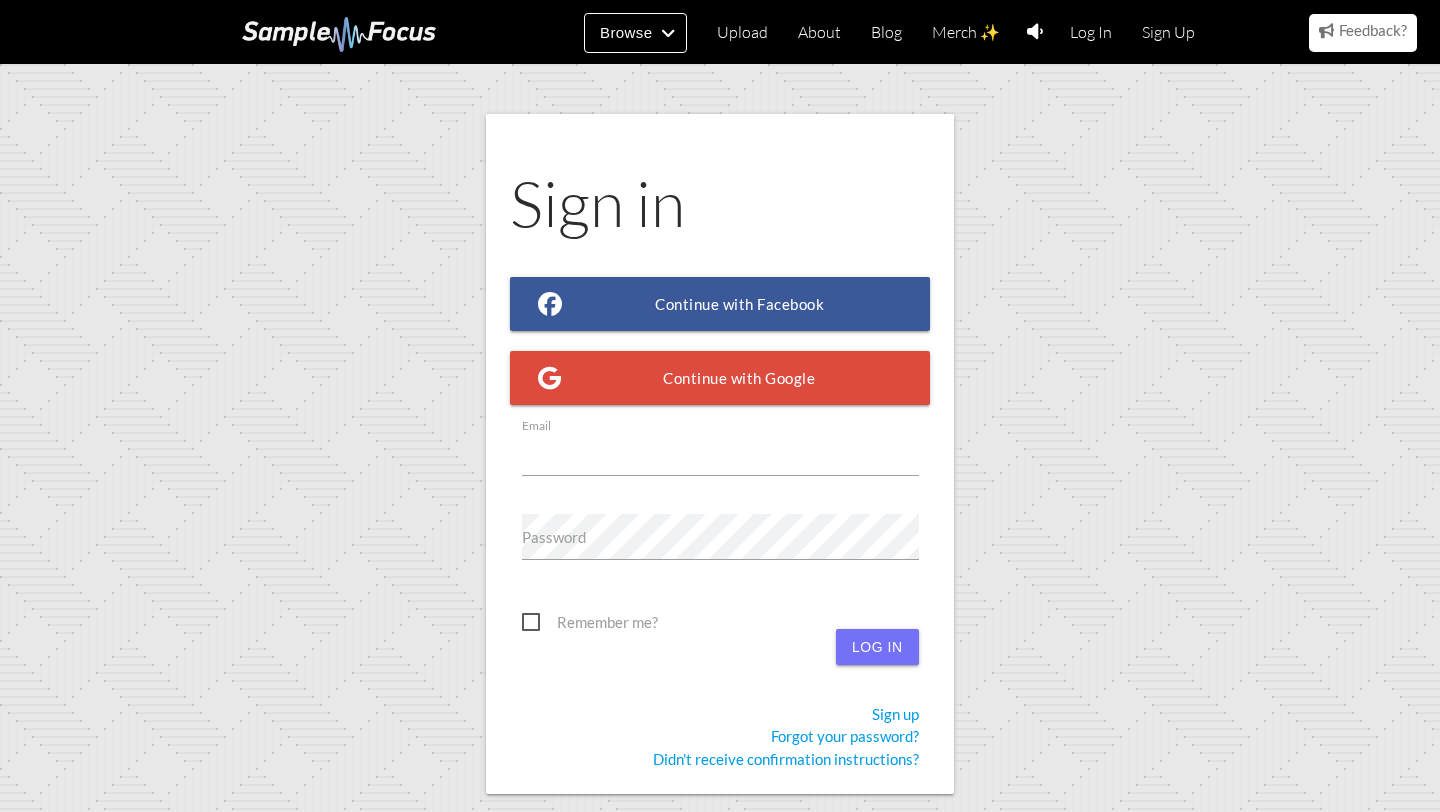 scroll, scrollTop: 0, scrollLeft: 0, axis: both 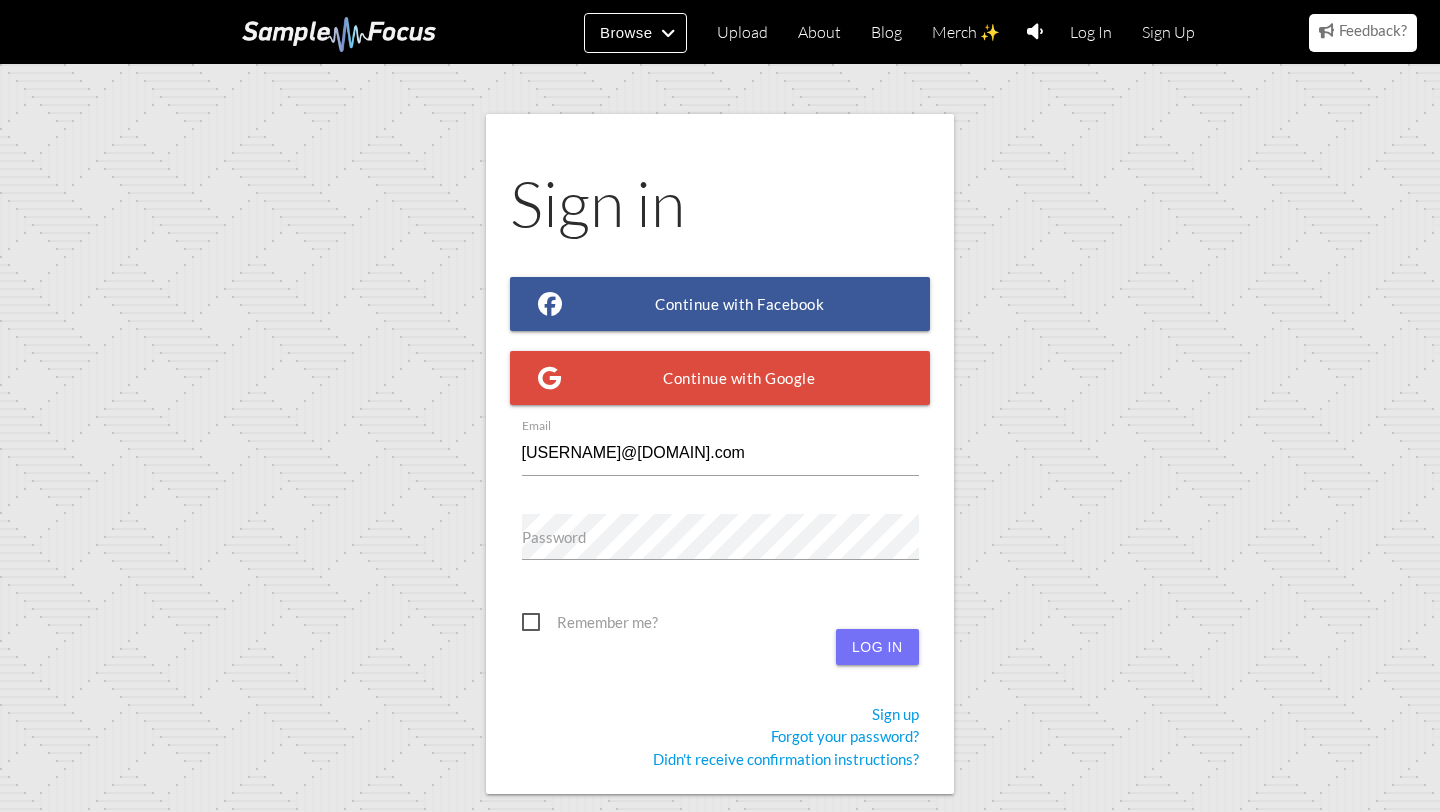 click on "[USERNAME]@[DOMAIN].com" at bounding box center (720, 453) 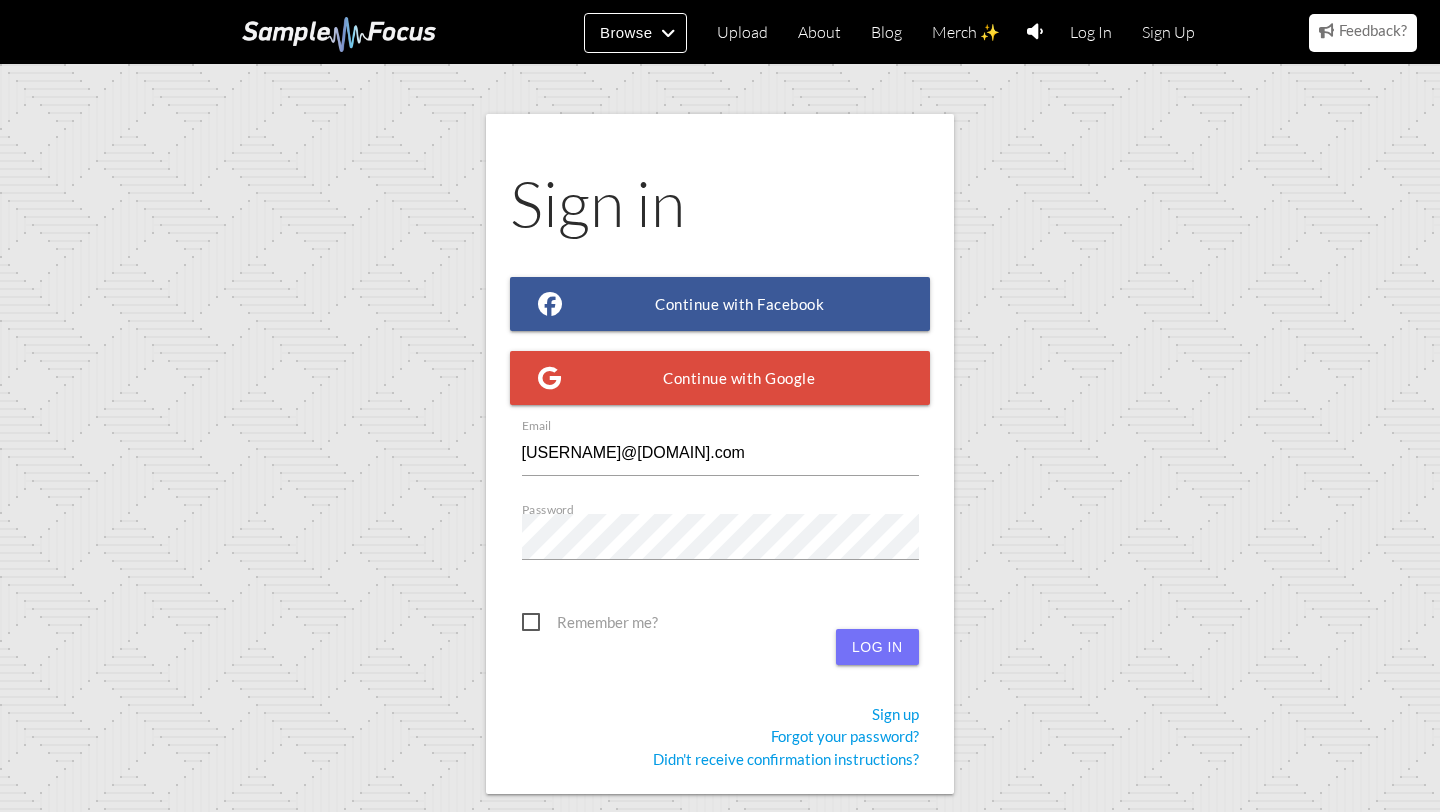 click on "[USERNAME]@[DOMAIN].com" at bounding box center [720, 453] 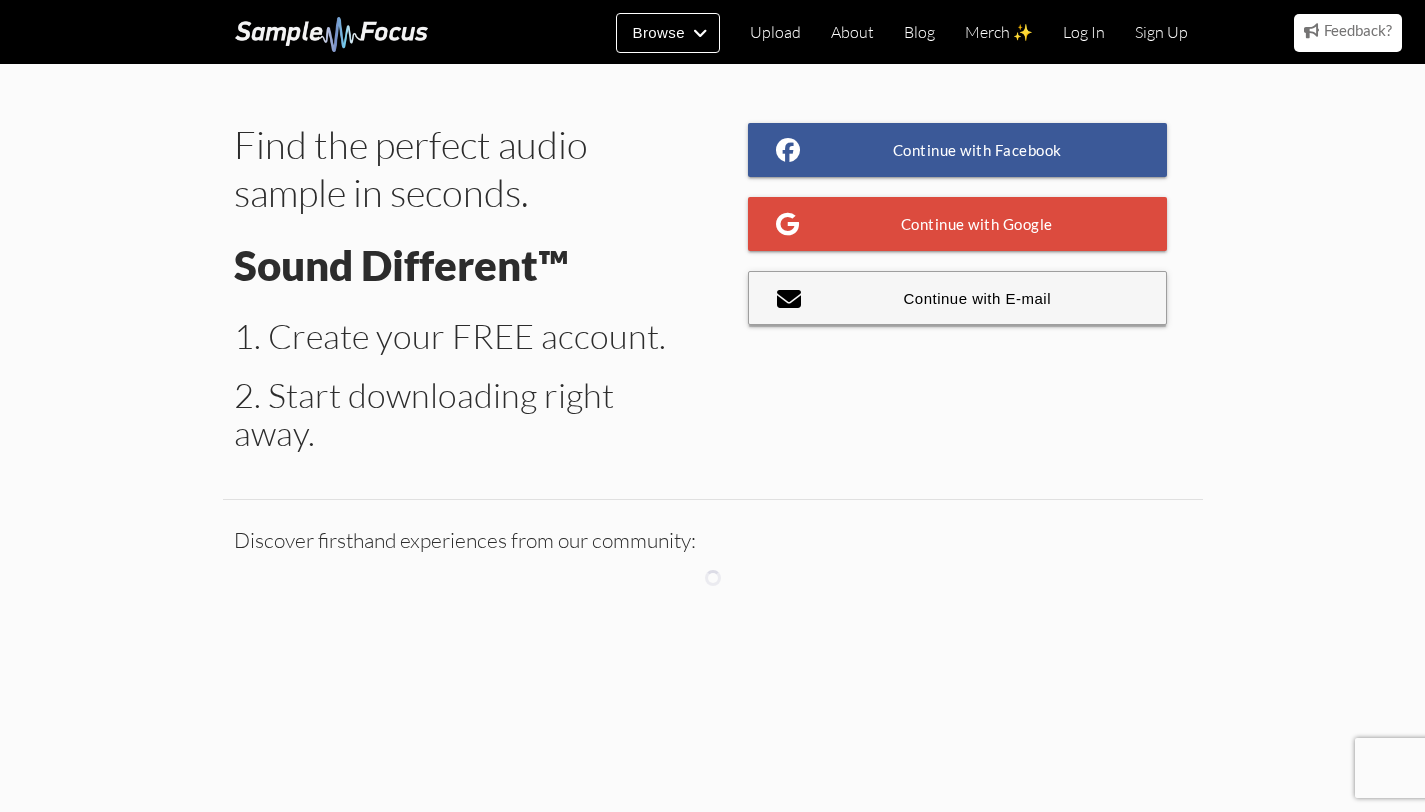 click on "Continue with E-mail" at bounding box center (958, 298) 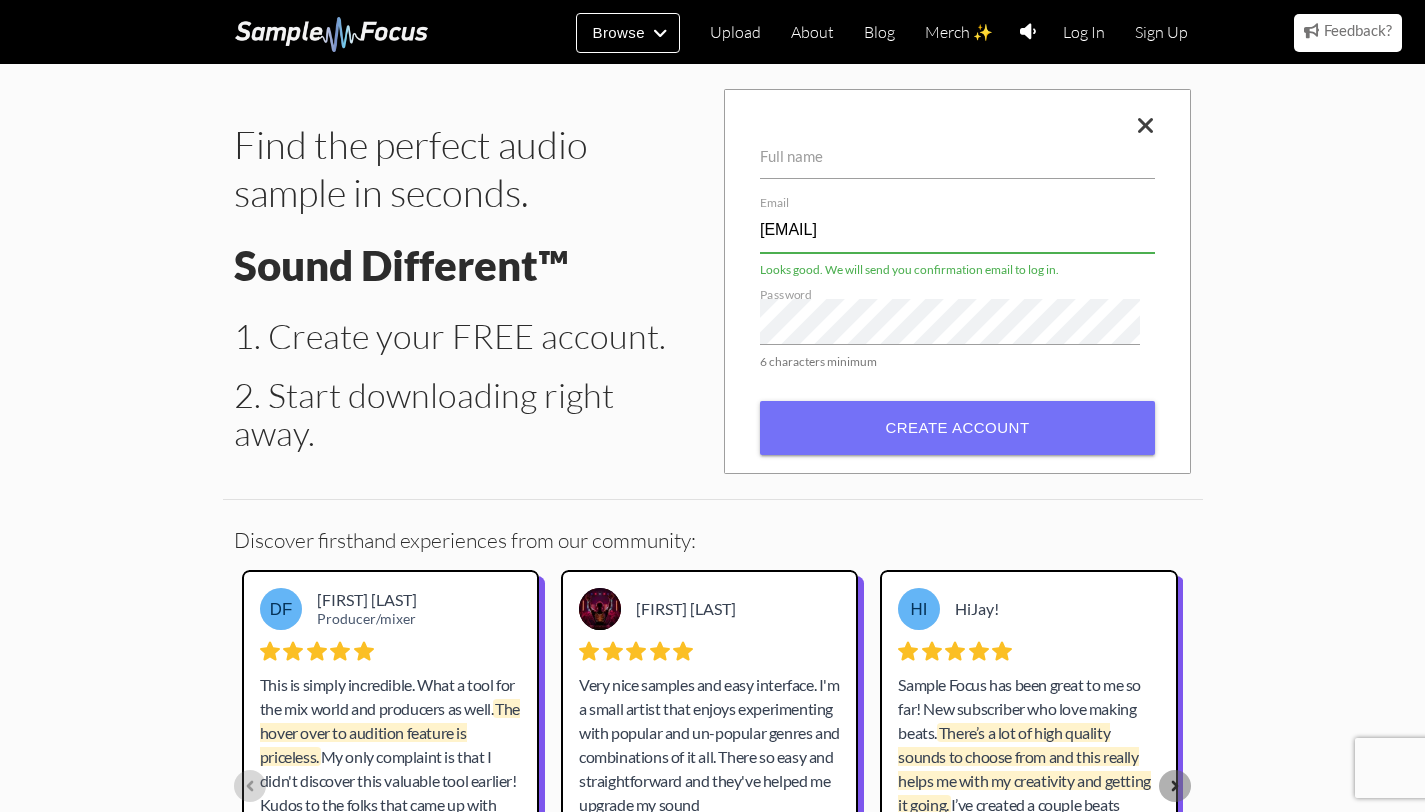 click on "jowyzz@txmial.com" at bounding box center (957, 230) 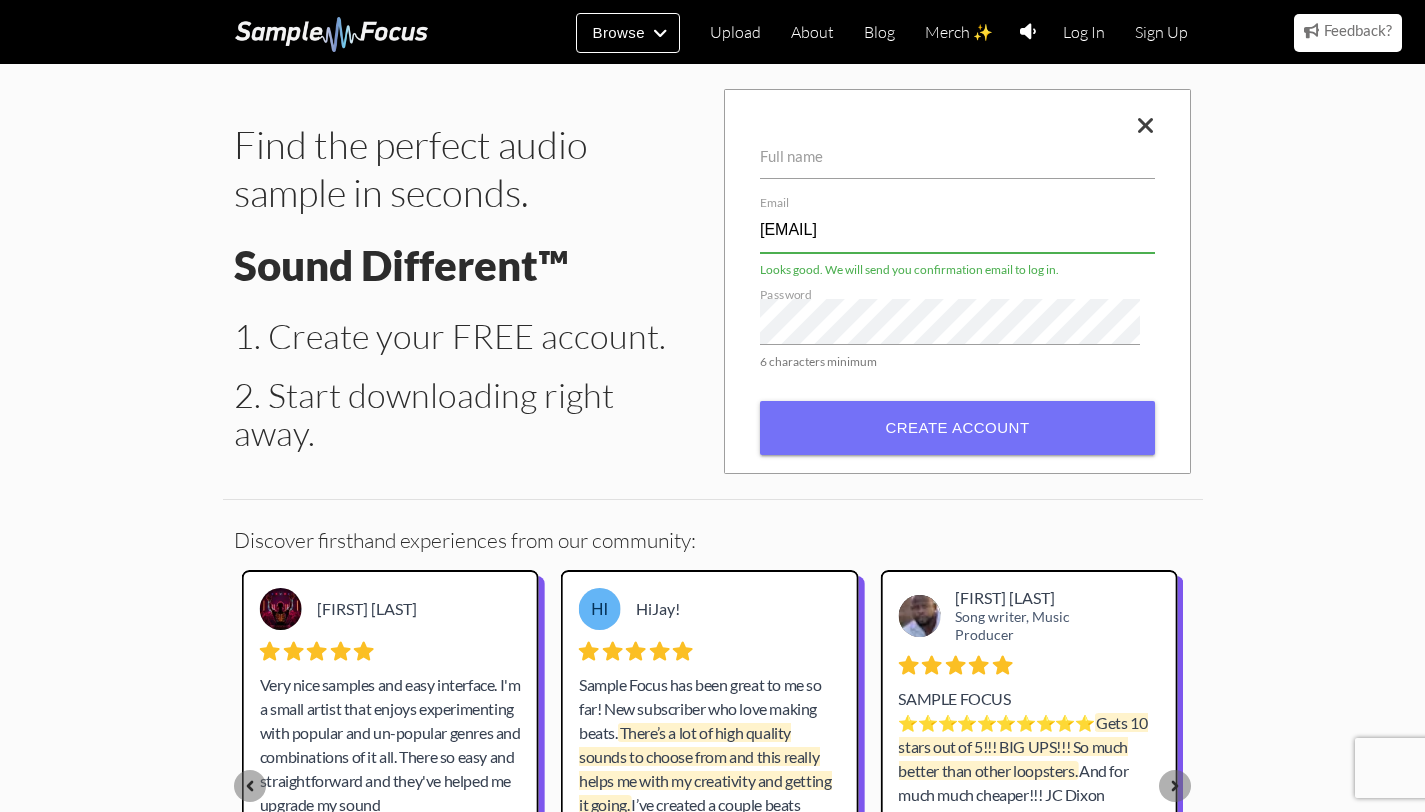 click on "a.lta.ra.zad.i.o.ne@gmail.com" at bounding box center (957, 230) 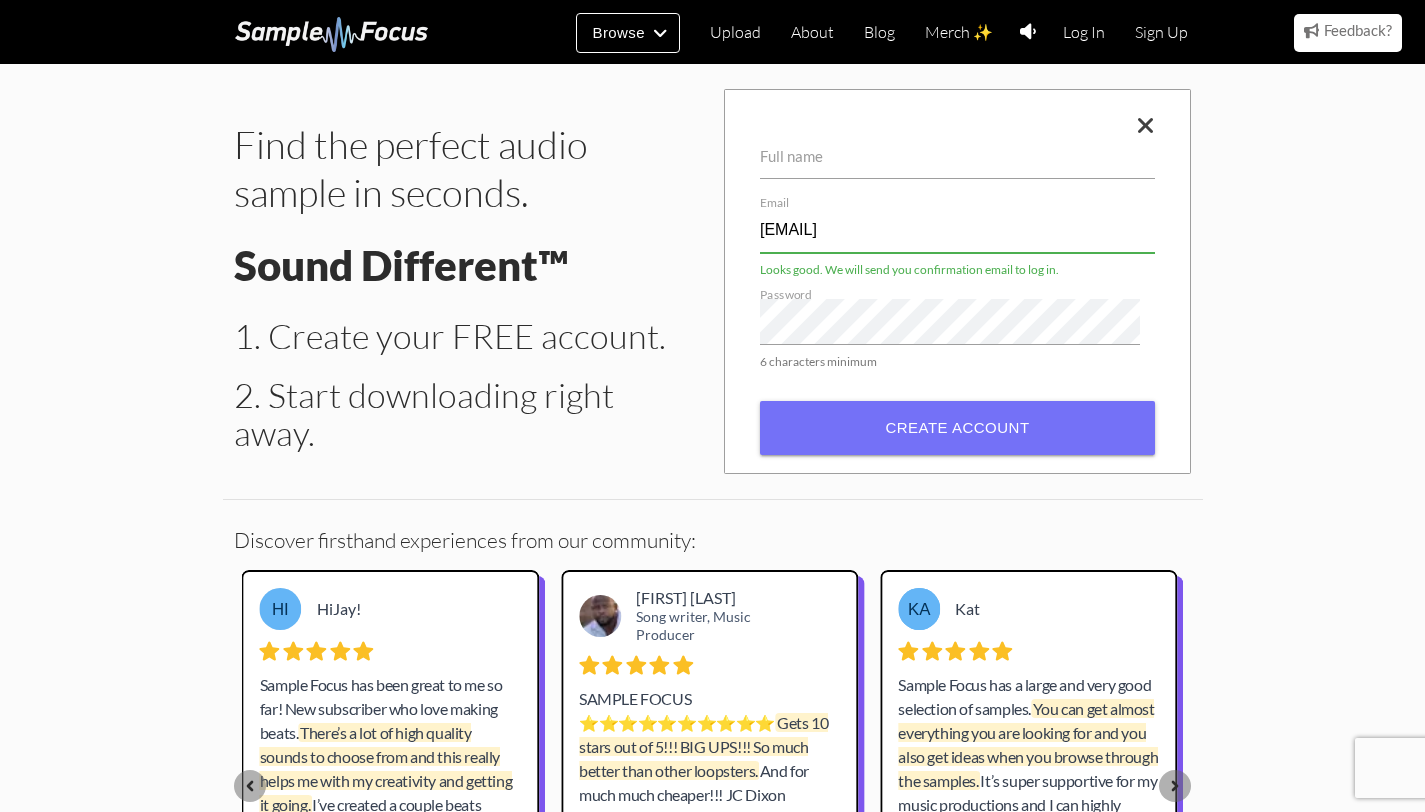 type on "d.av.e.dal.en.ar.e@gmail.com" 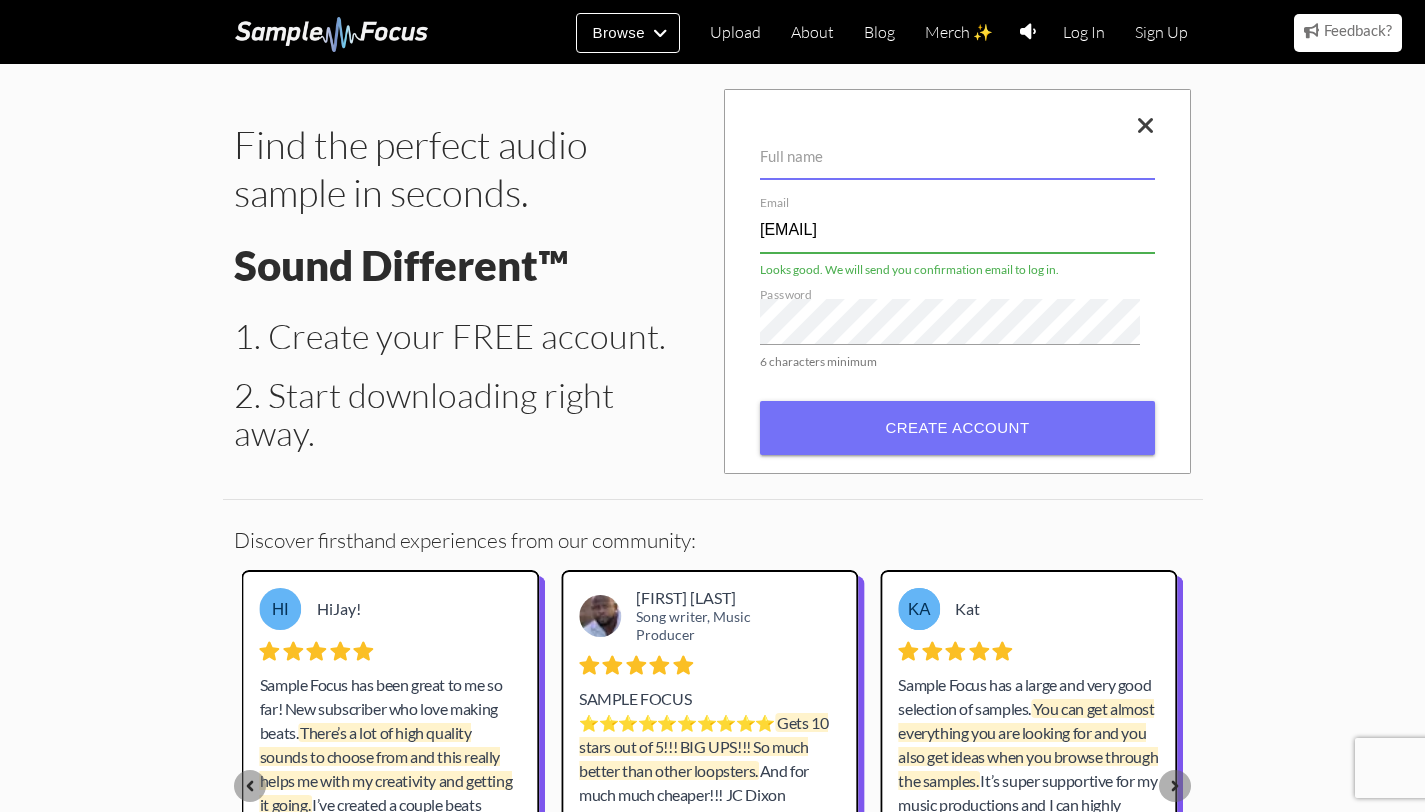 click on "Full name" at bounding box center (957, 156) 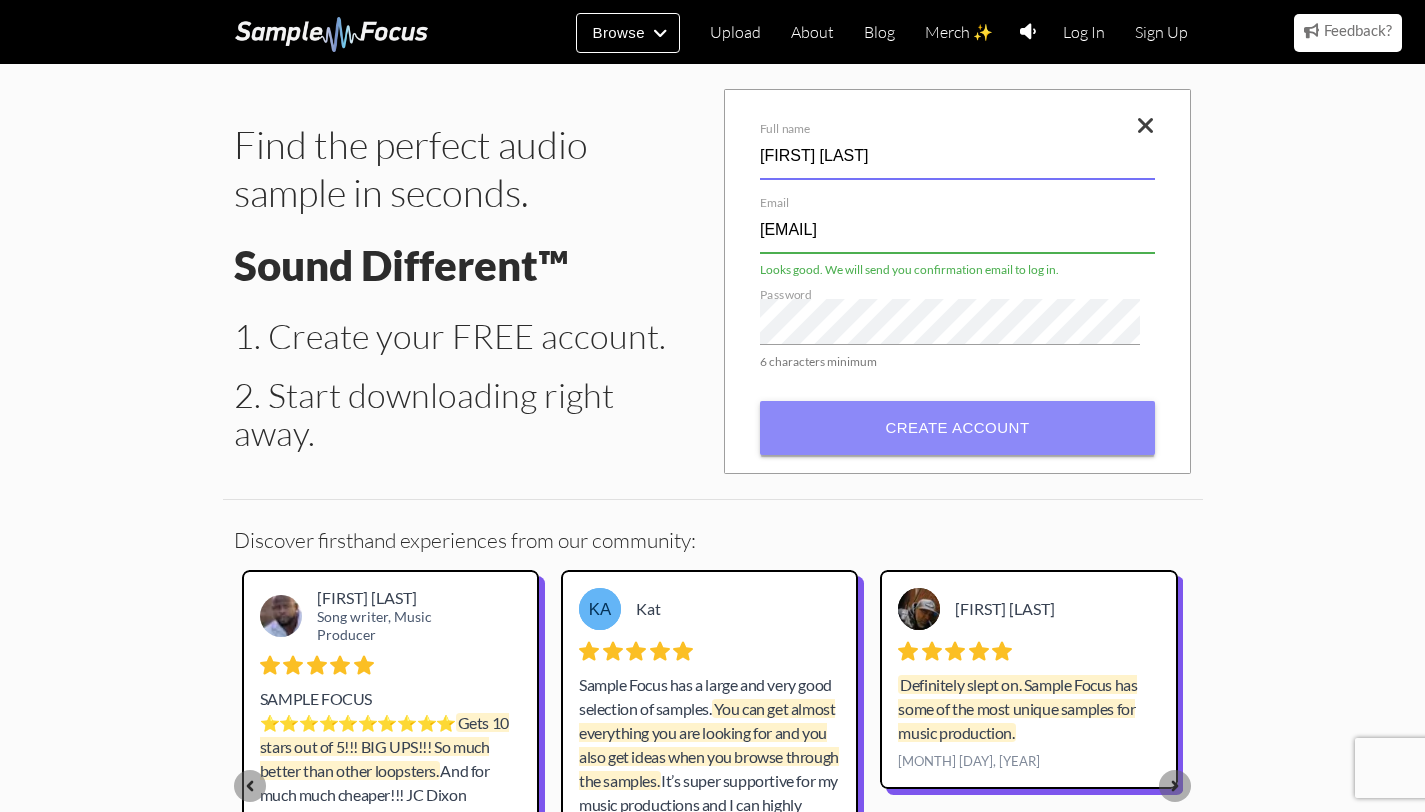 type on "dave dalenare" 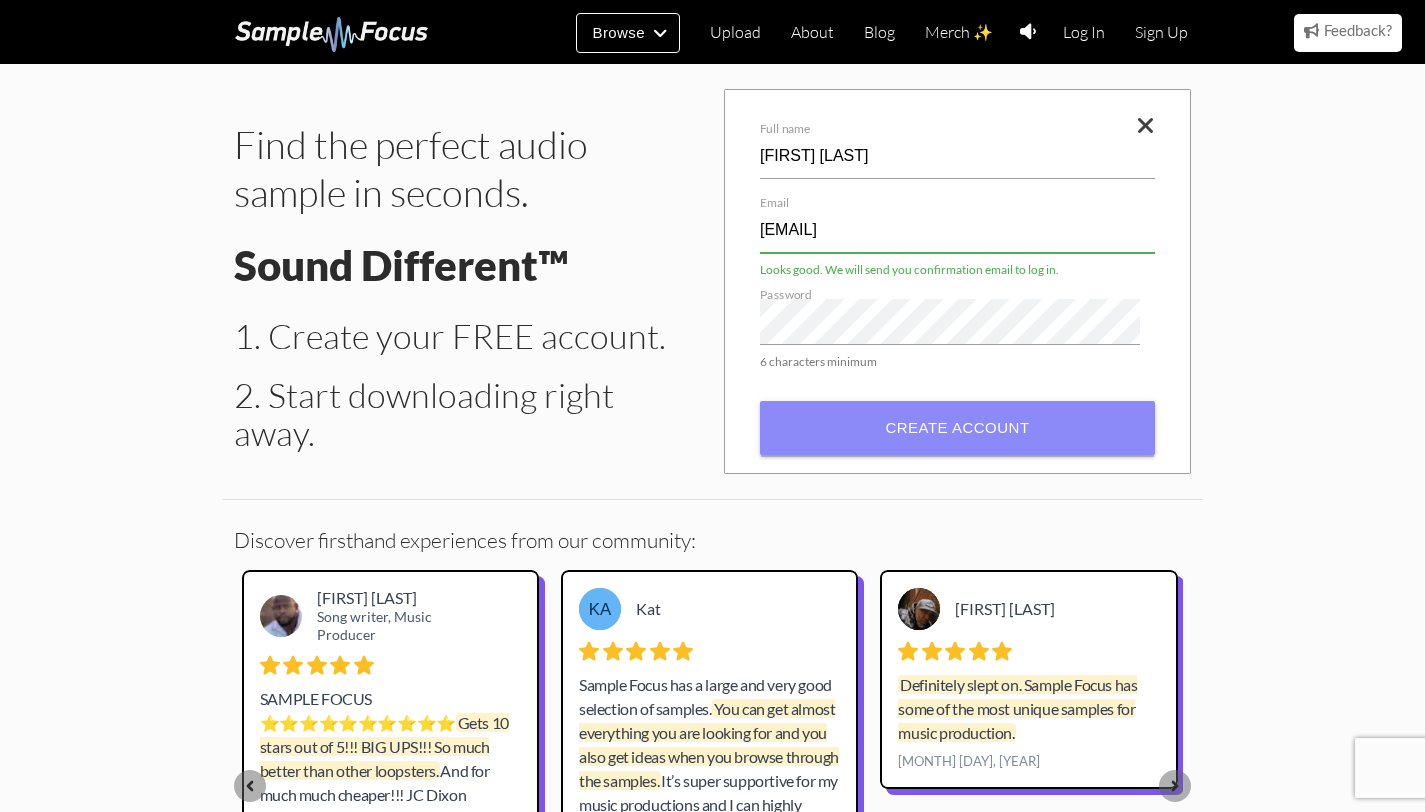 click on "Create account" at bounding box center [957, 428] 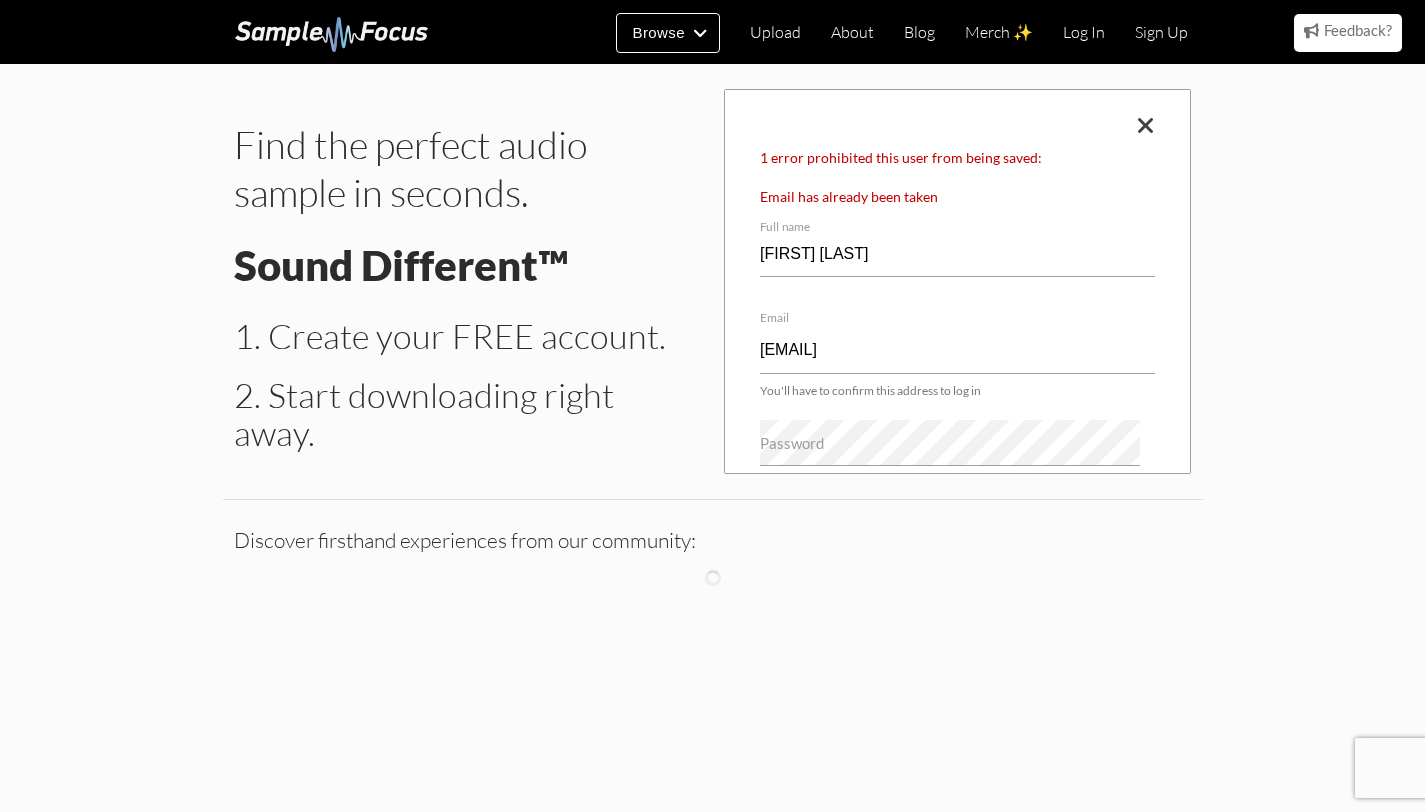 scroll, scrollTop: 0, scrollLeft: 0, axis: both 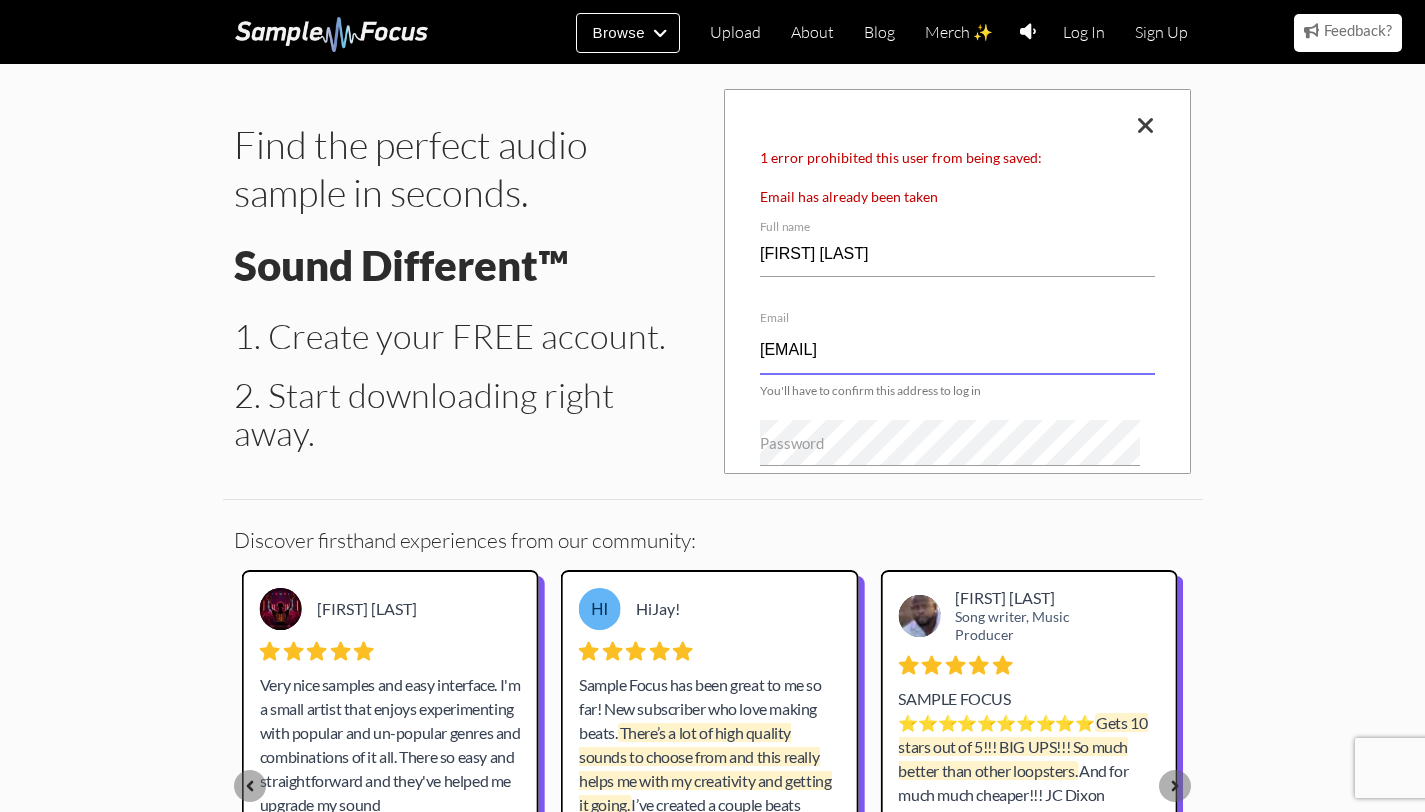 click on "d.av.e.dal.en.ar.e@gmail.com" at bounding box center (957, 351) 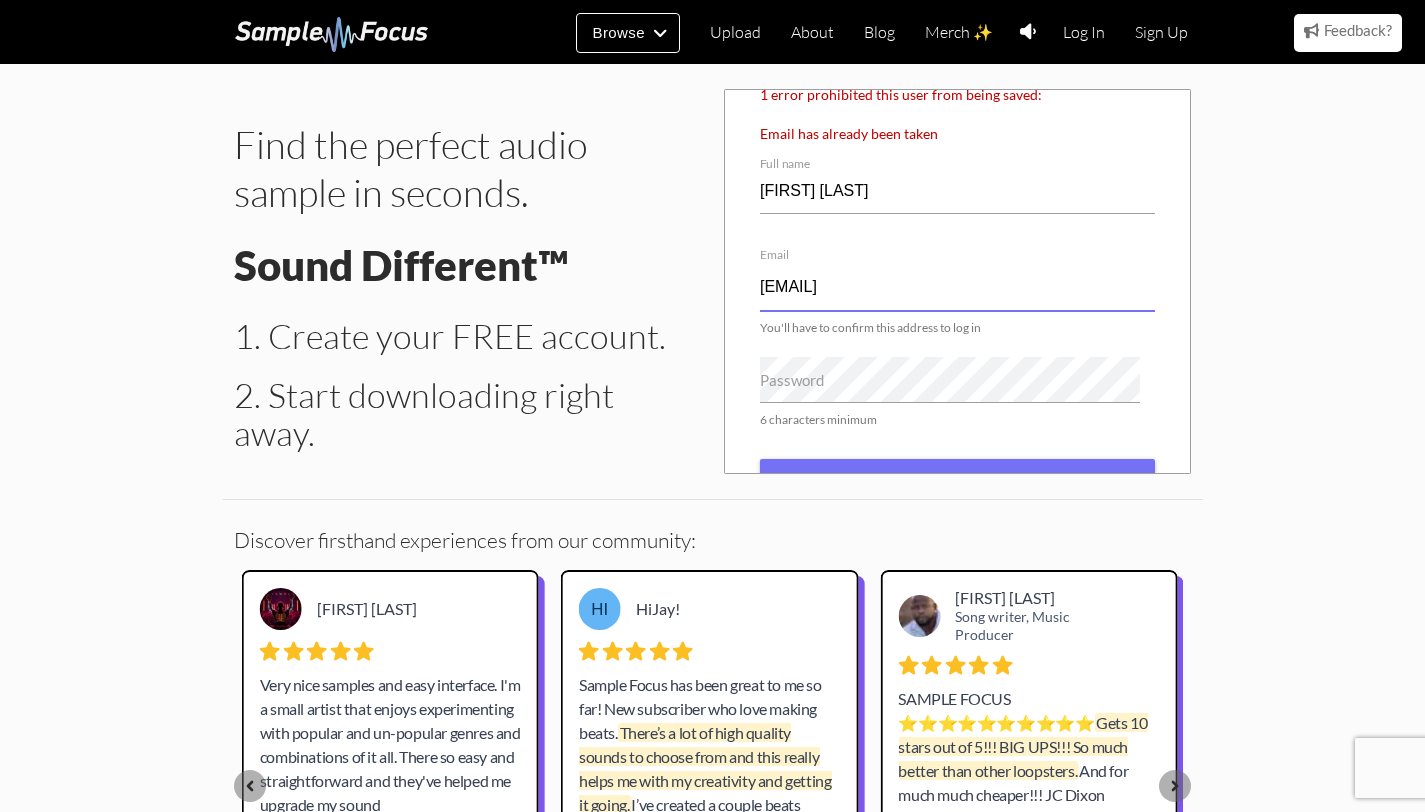 scroll, scrollTop: 81, scrollLeft: 0, axis: vertical 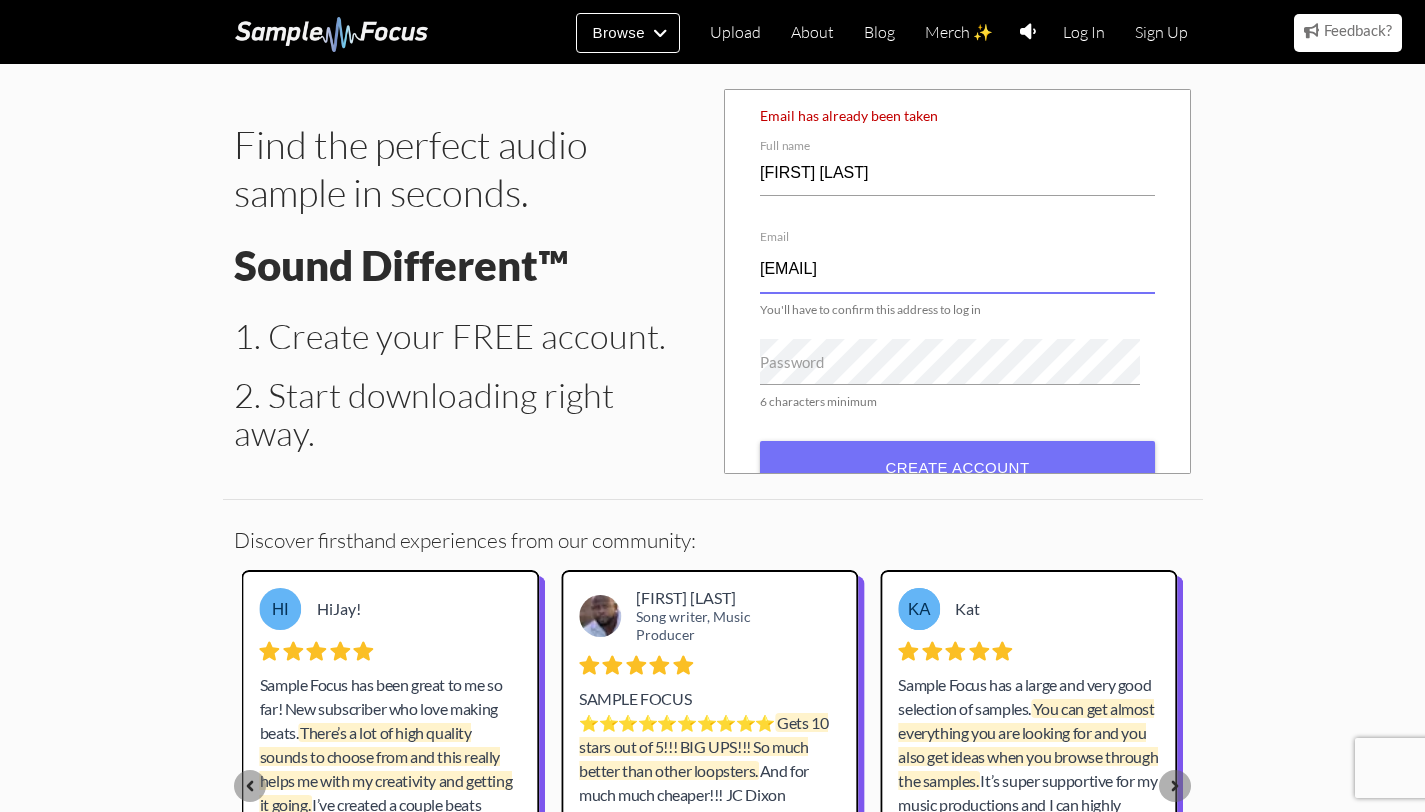 type on "kensa.l.e.s.te@gmail.com" 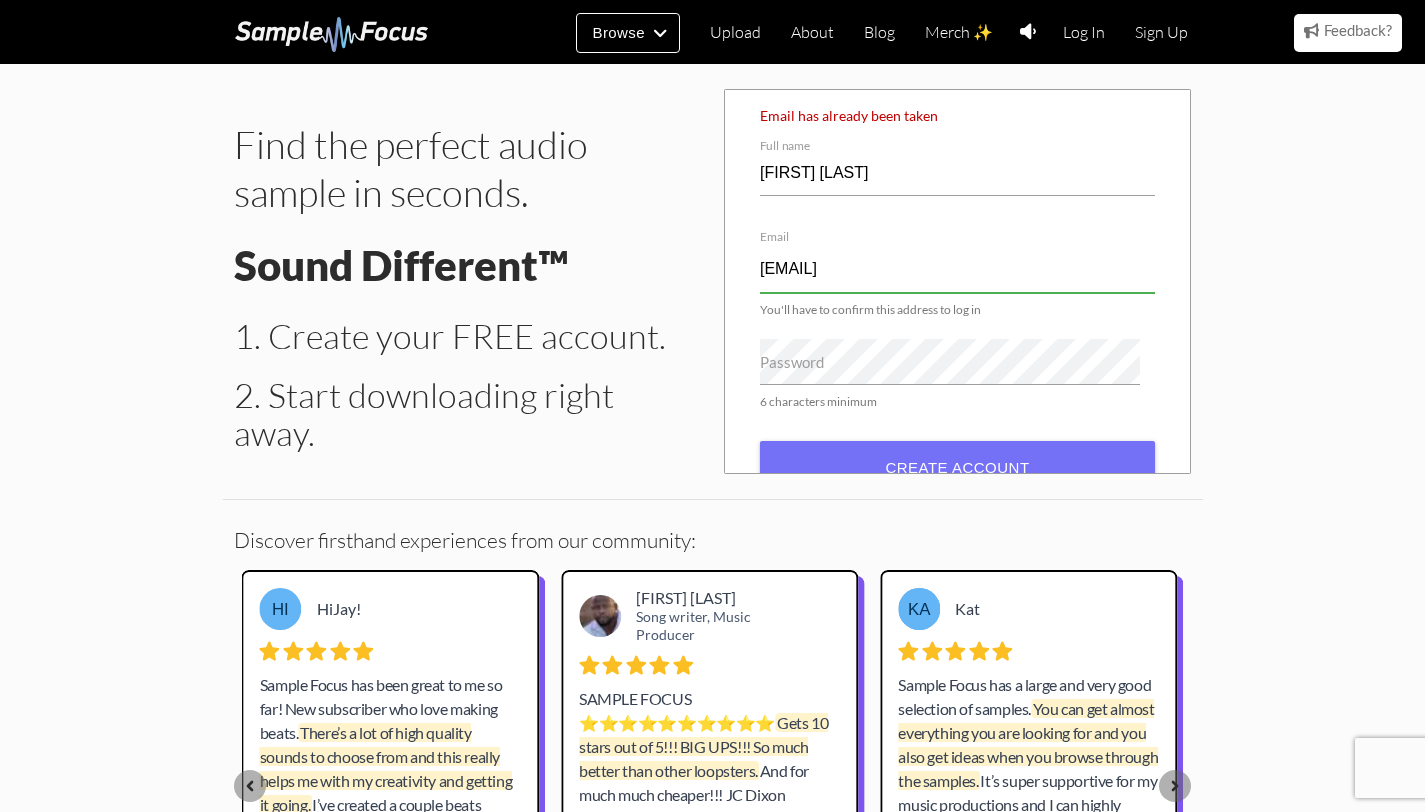click on "6 characters minimum" at bounding box center [957, 310] 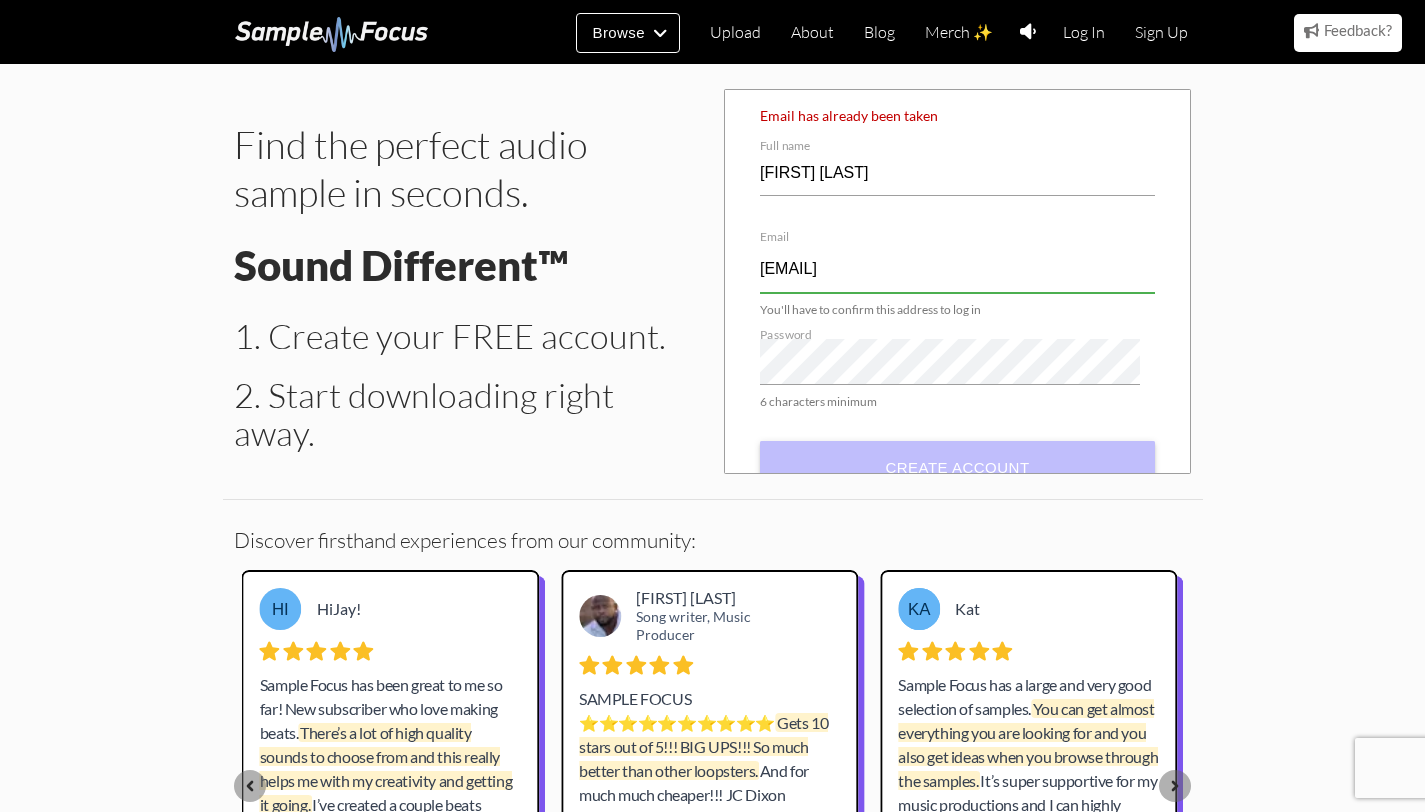click on "Create account" at bounding box center [957, 468] 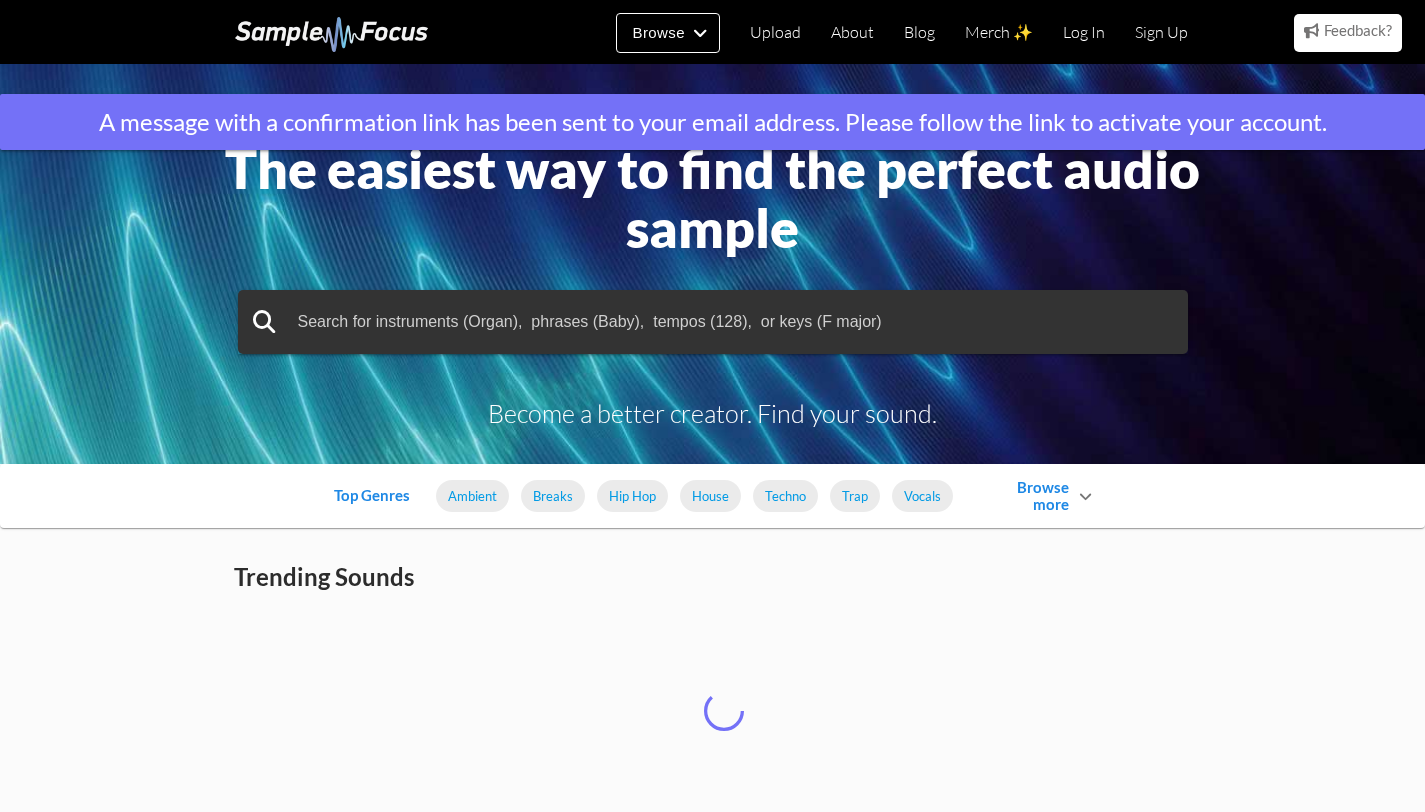 scroll, scrollTop: 0, scrollLeft: 0, axis: both 